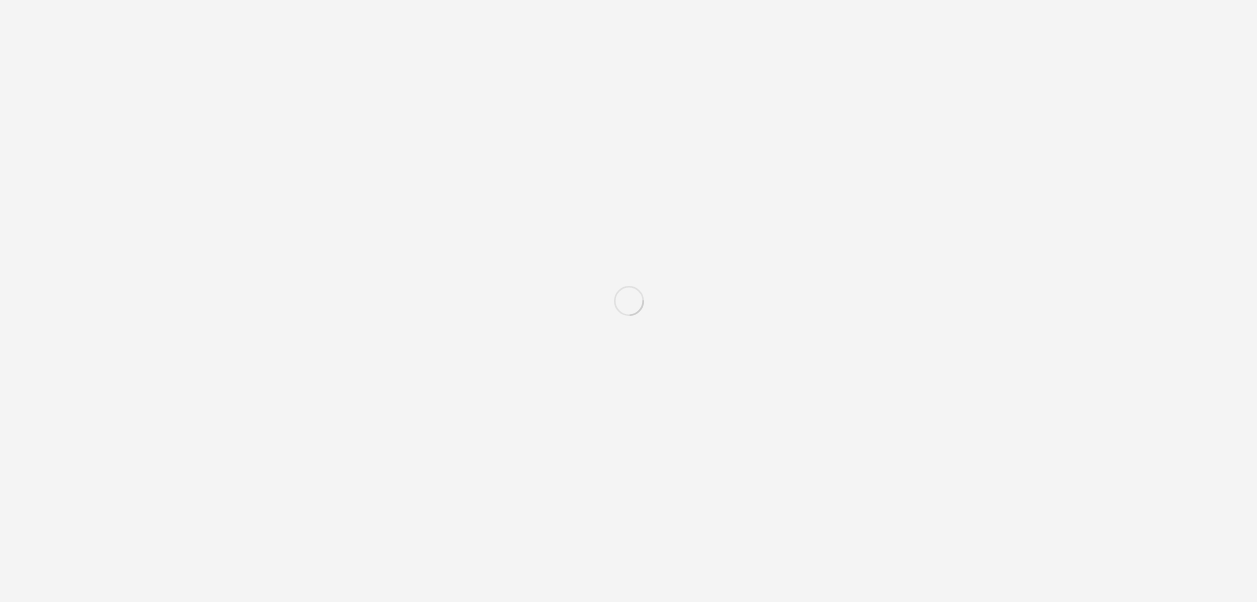 scroll, scrollTop: 0, scrollLeft: 0, axis: both 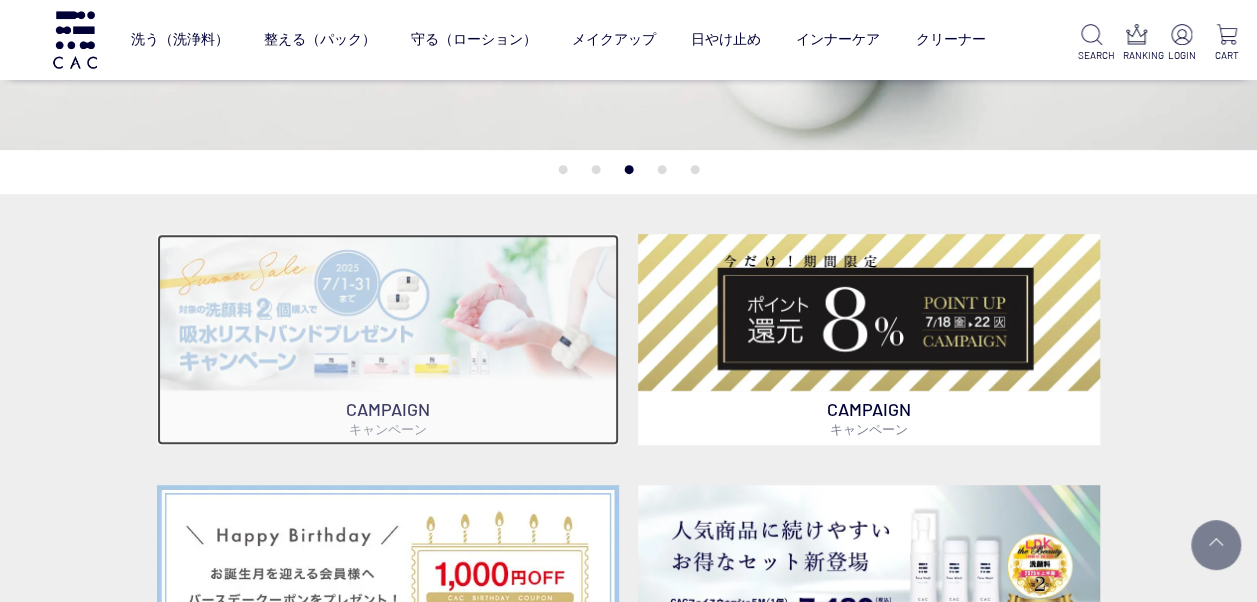click at bounding box center [388, 312] 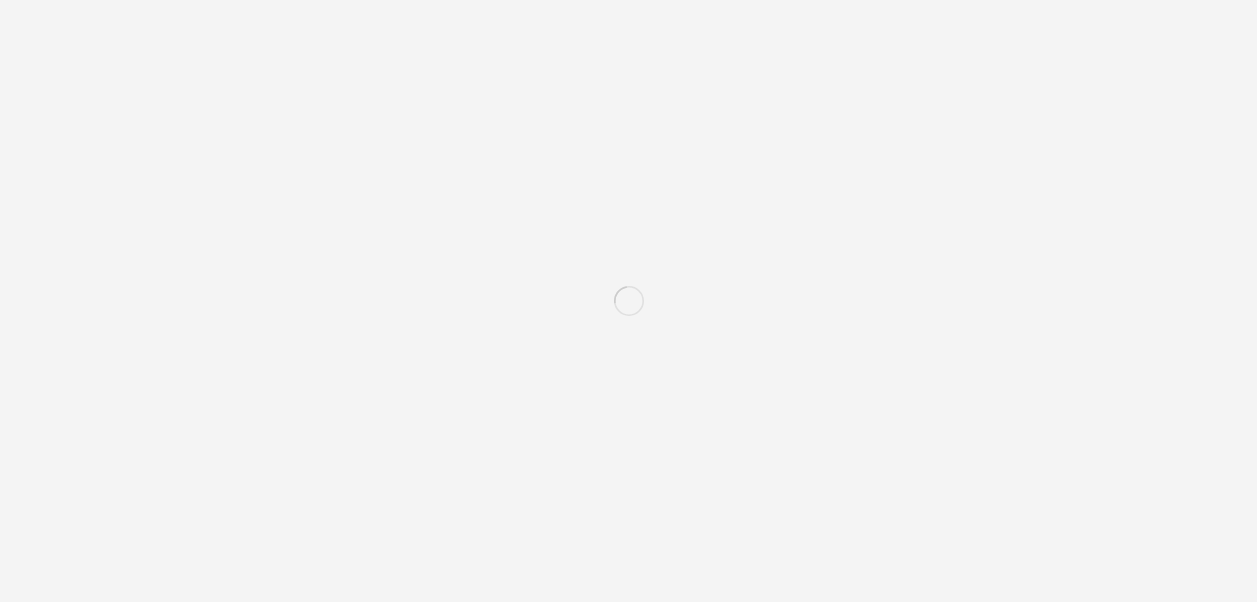 scroll, scrollTop: 288, scrollLeft: 0, axis: vertical 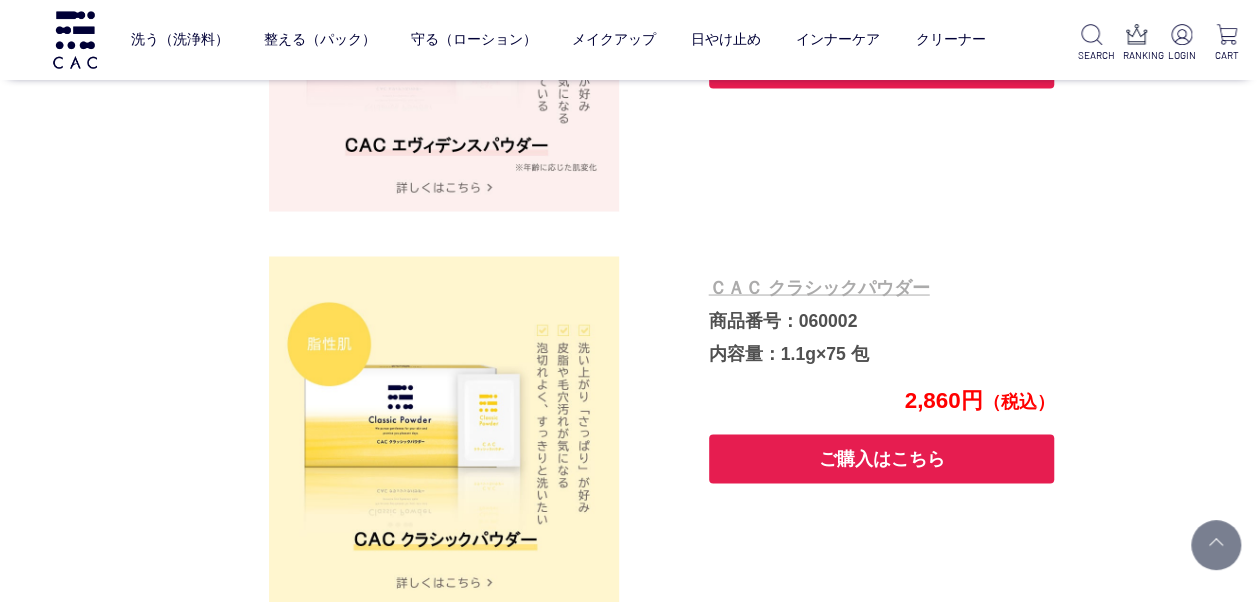 click on "ＣＡＣ クラシックパウダー" at bounding box center (819, 287) 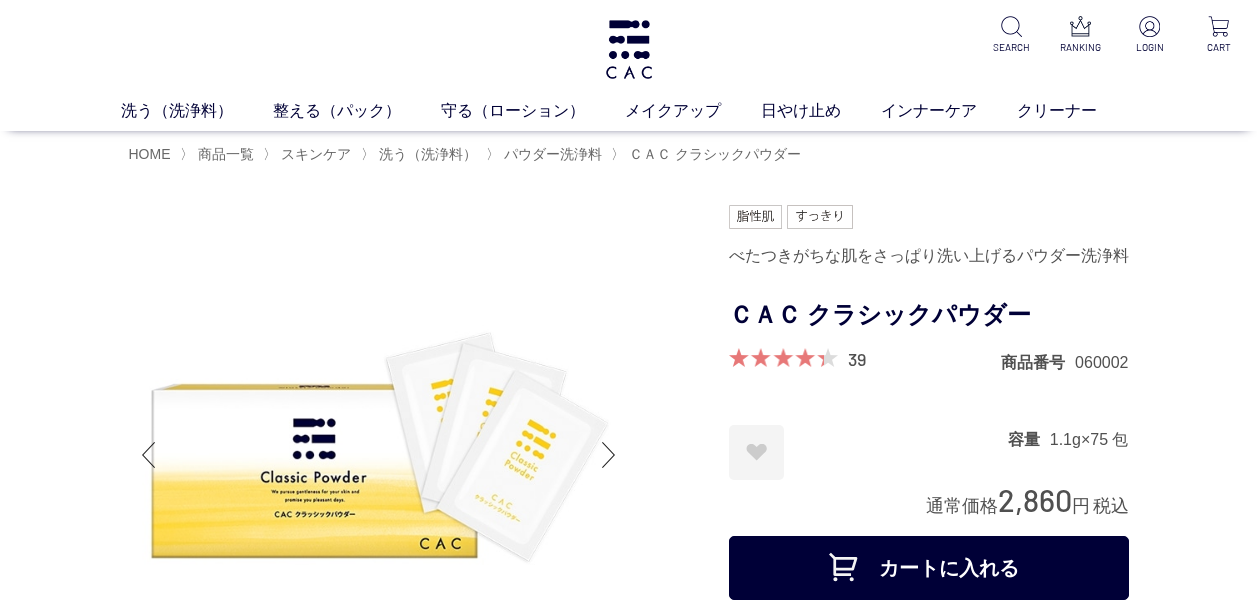 scroll, scrollTop: 0, scrollLeft: 0, axis: both 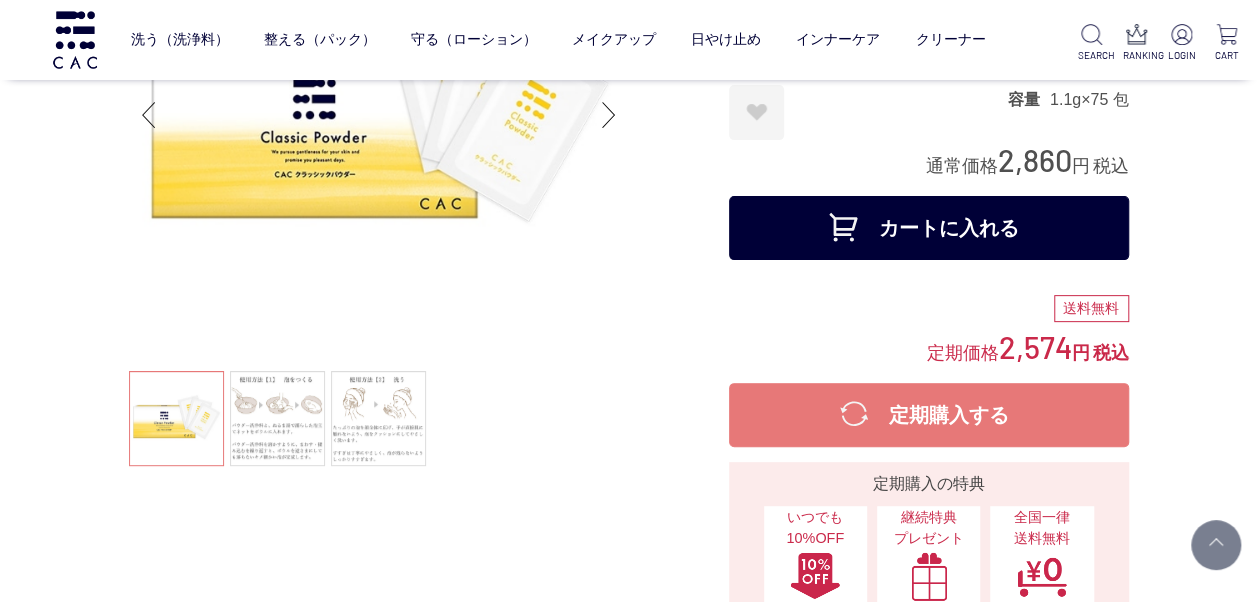 click on "カートに入れる" at bounding box center (929, 228) 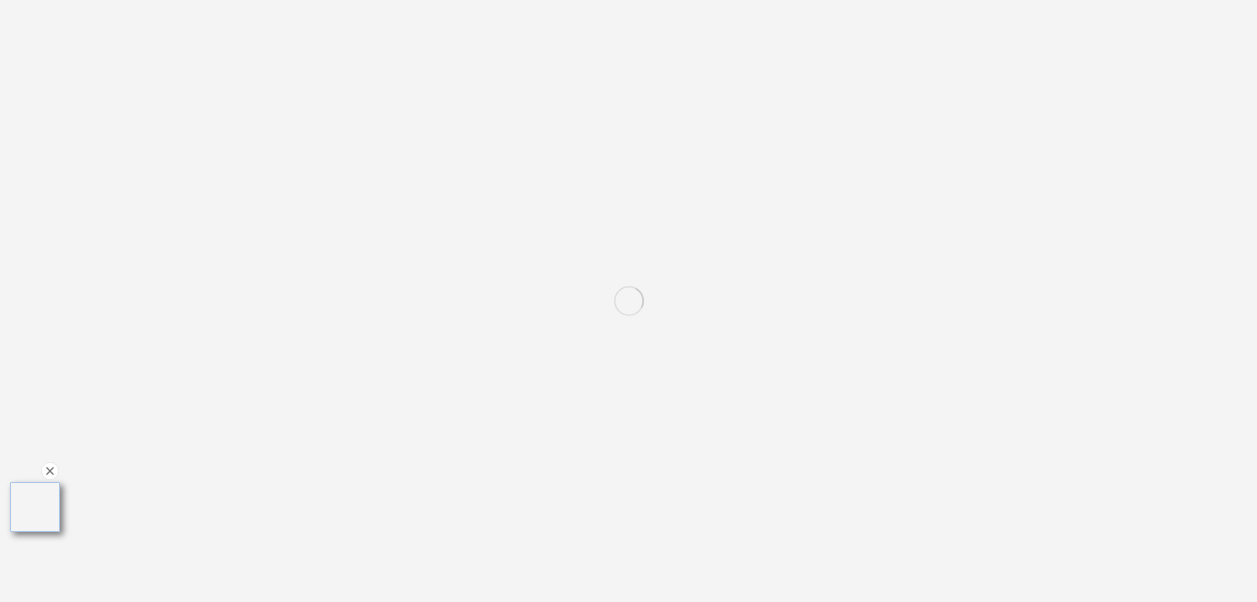 scroll, scrollTop: 0, scrollLeft: 0, axis: both 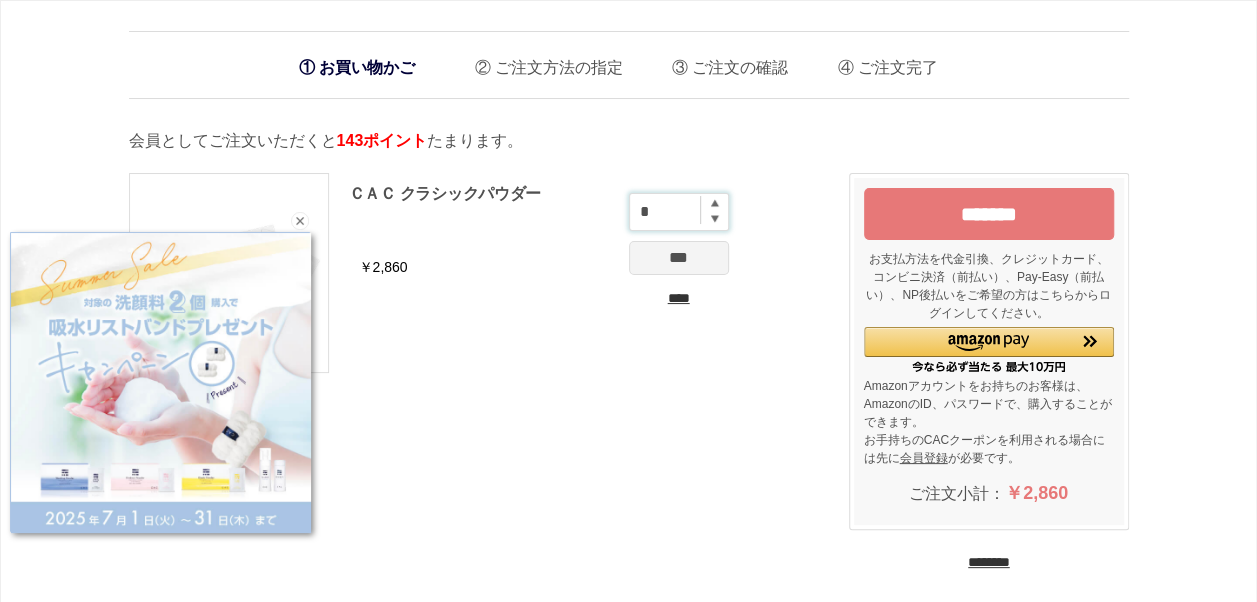 click on "*" at bounding box center [679, 212] 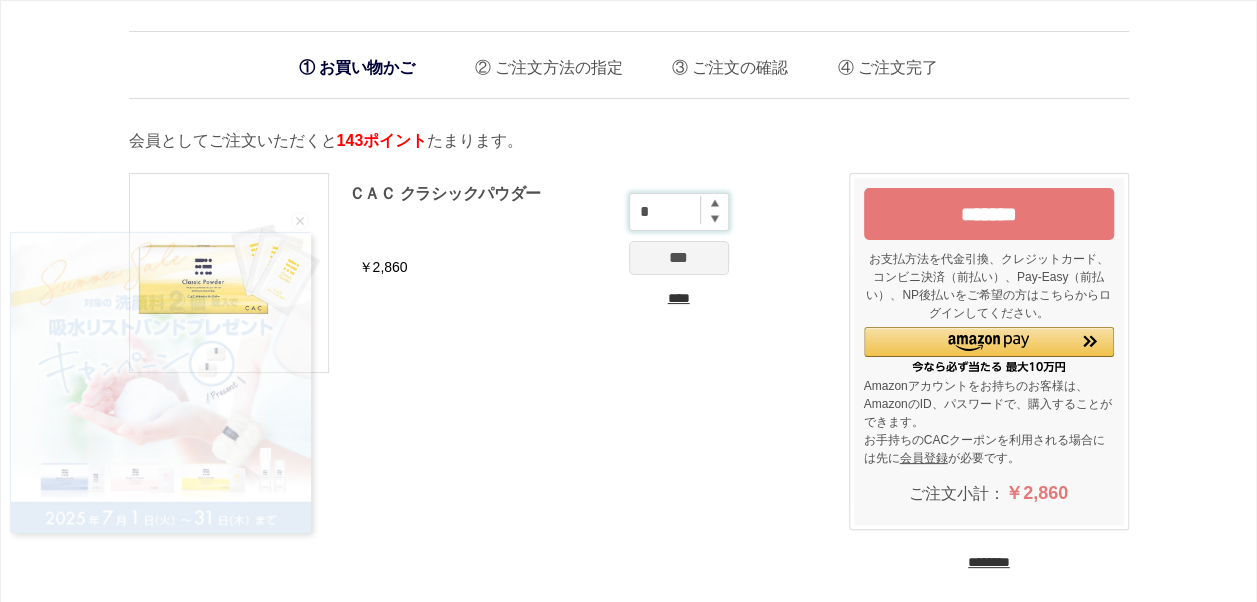 click on "*" at bounding box center [679, 212] 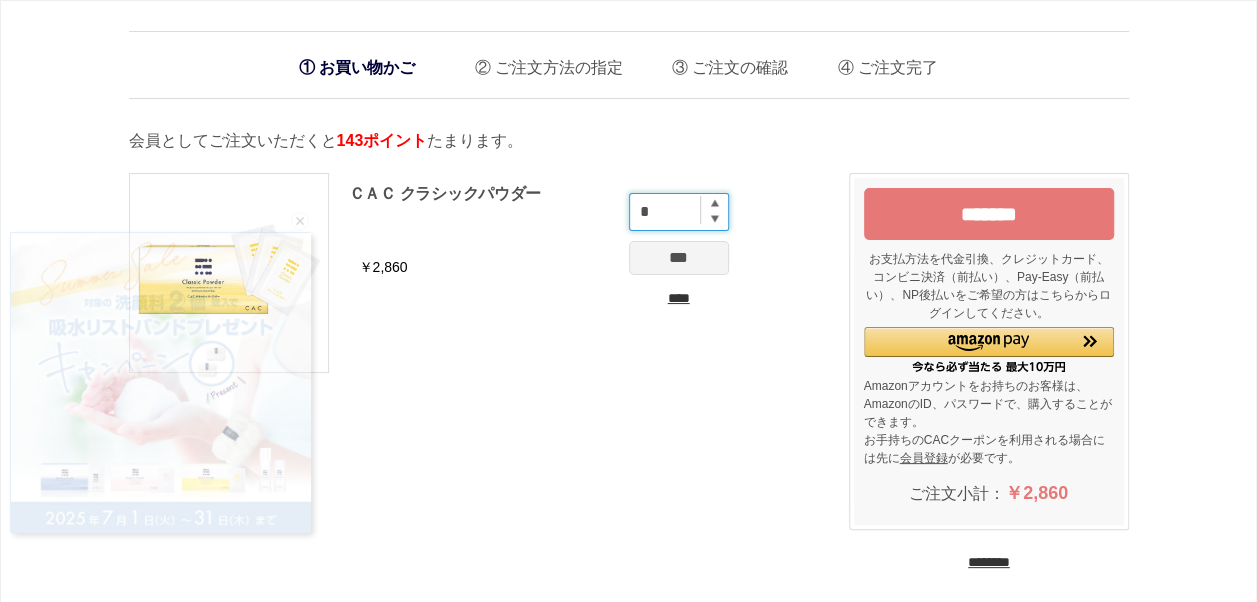 type on "*" 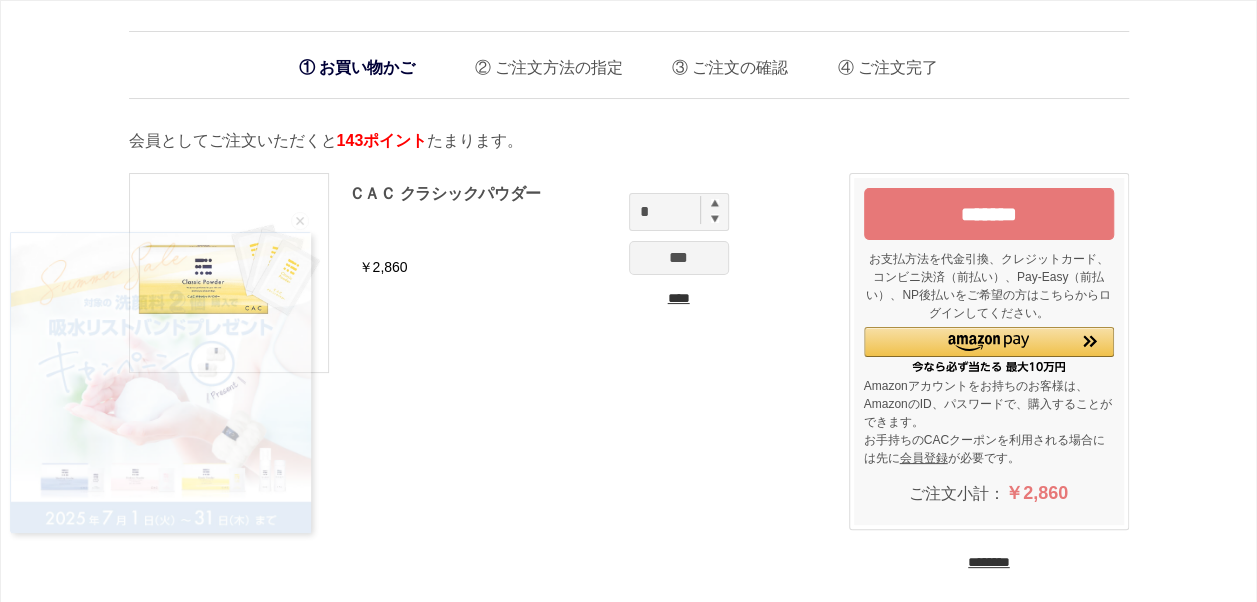 click on "***" at bounding box center [679, 258] 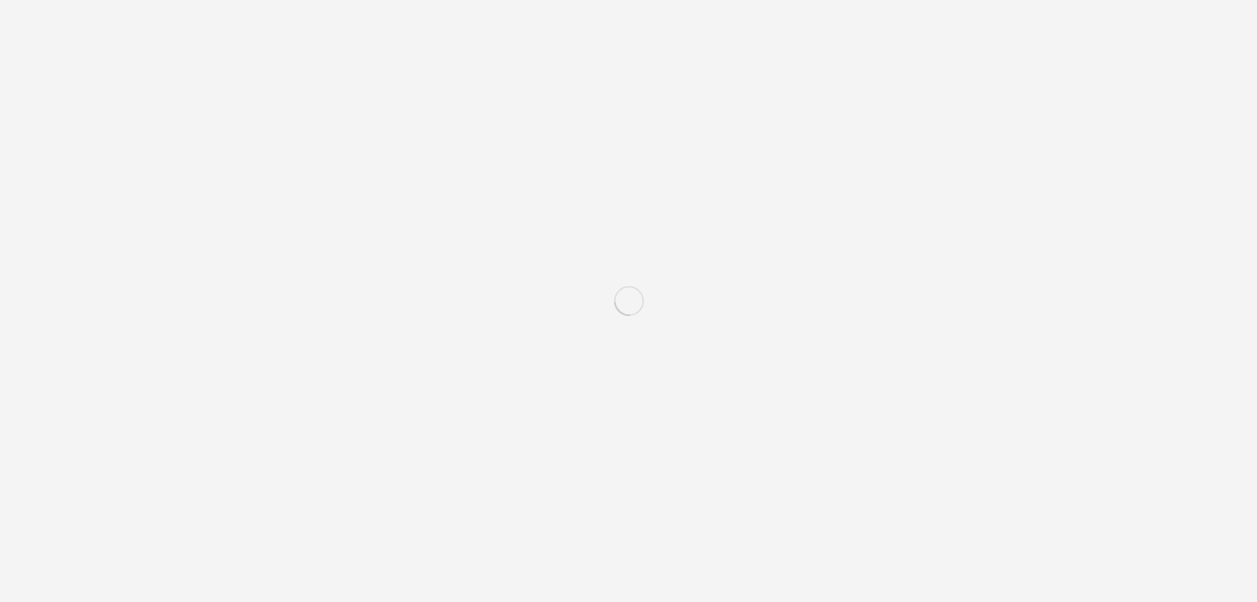 scroll, scrollTop: 0, scrollLeft: 0, axis: both 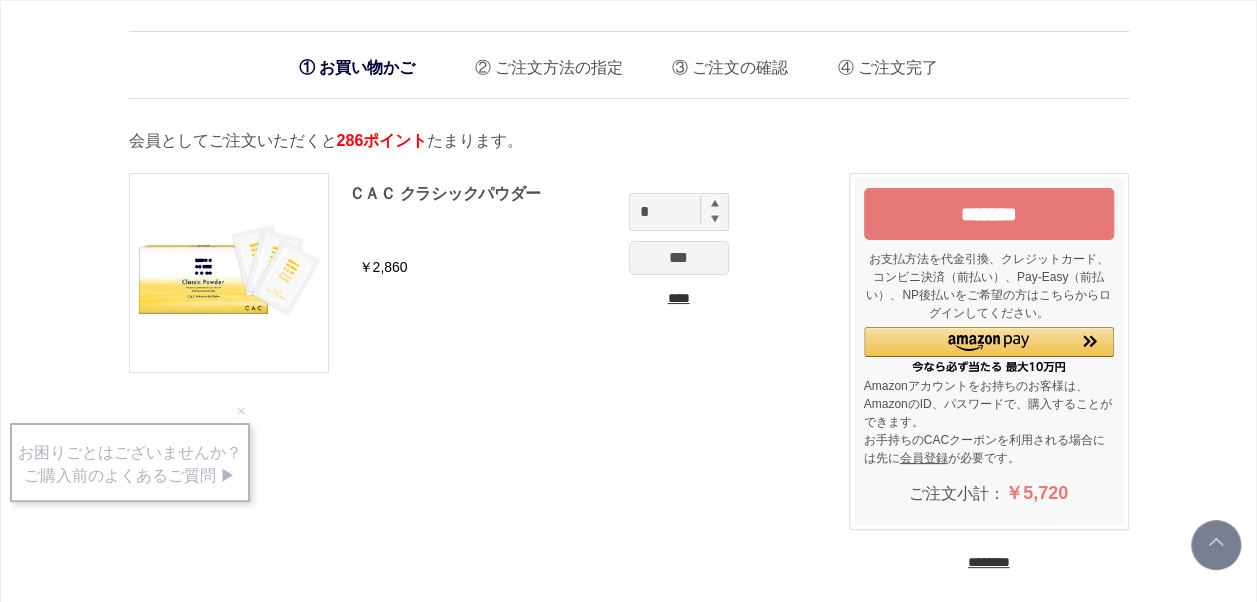 click on "*******" at bounding box center [989, 214] 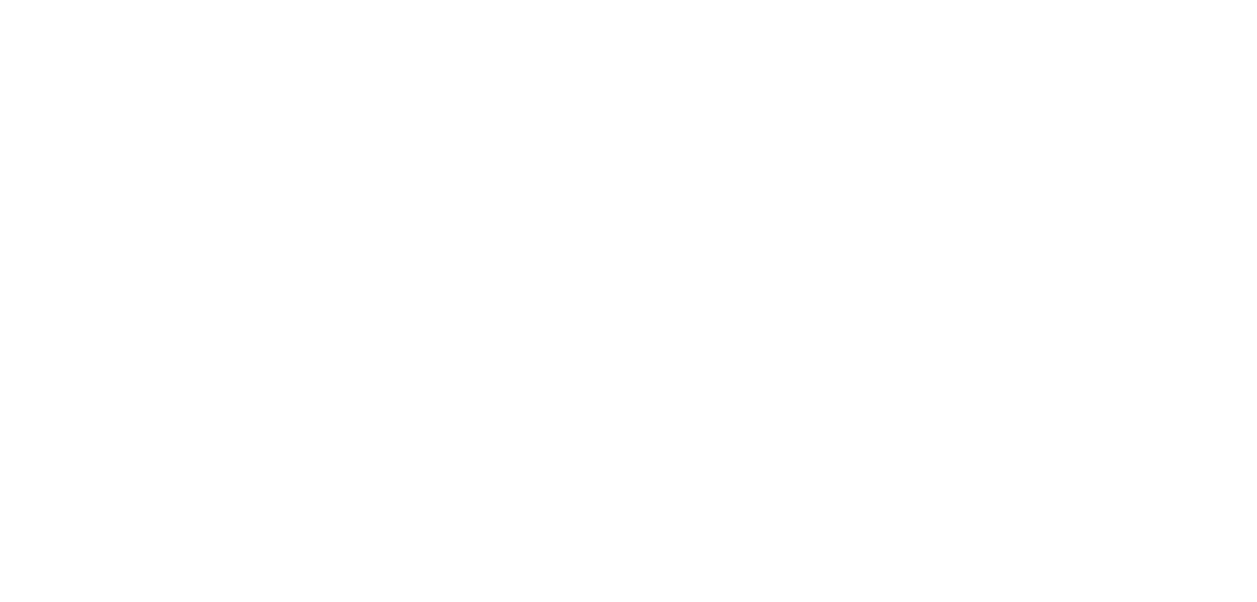 scroll, scrollTop: 0, scrollLeft: 0, axis: both 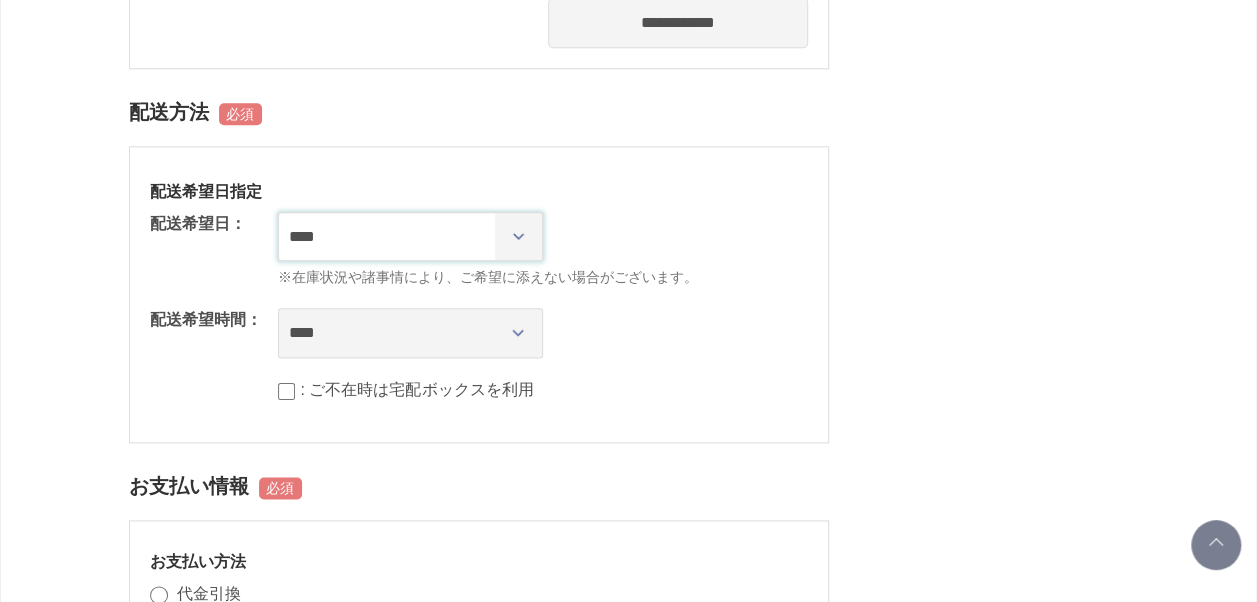 click on "**********" at bounding box center (410, 236) 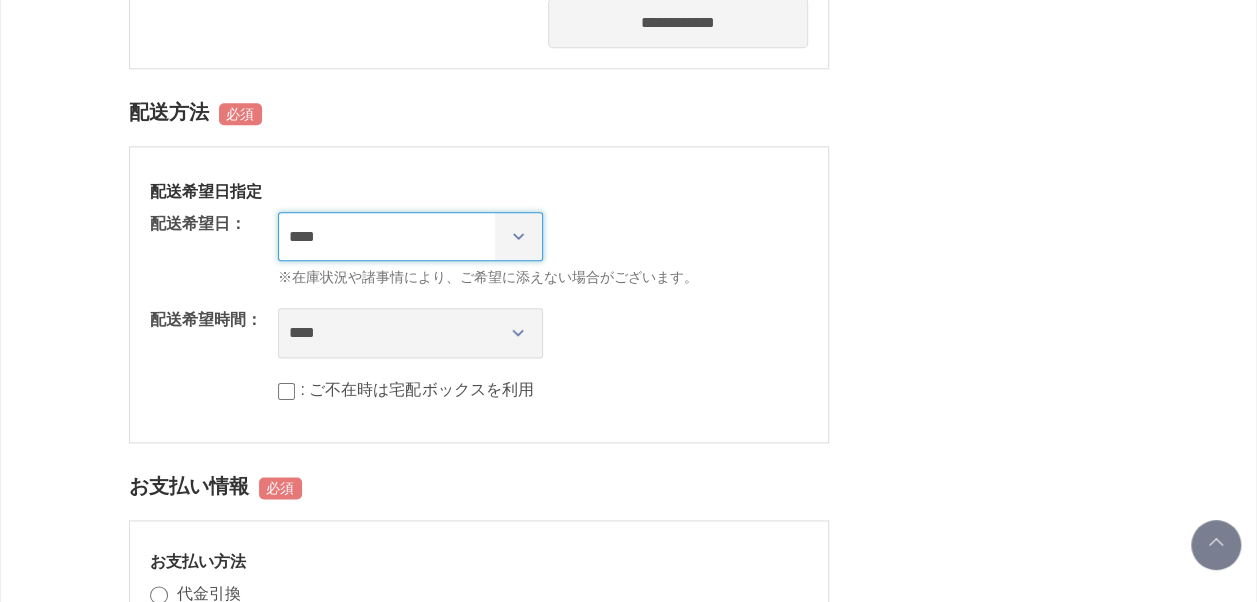 click on "**********" at bounding box center (410, 236) 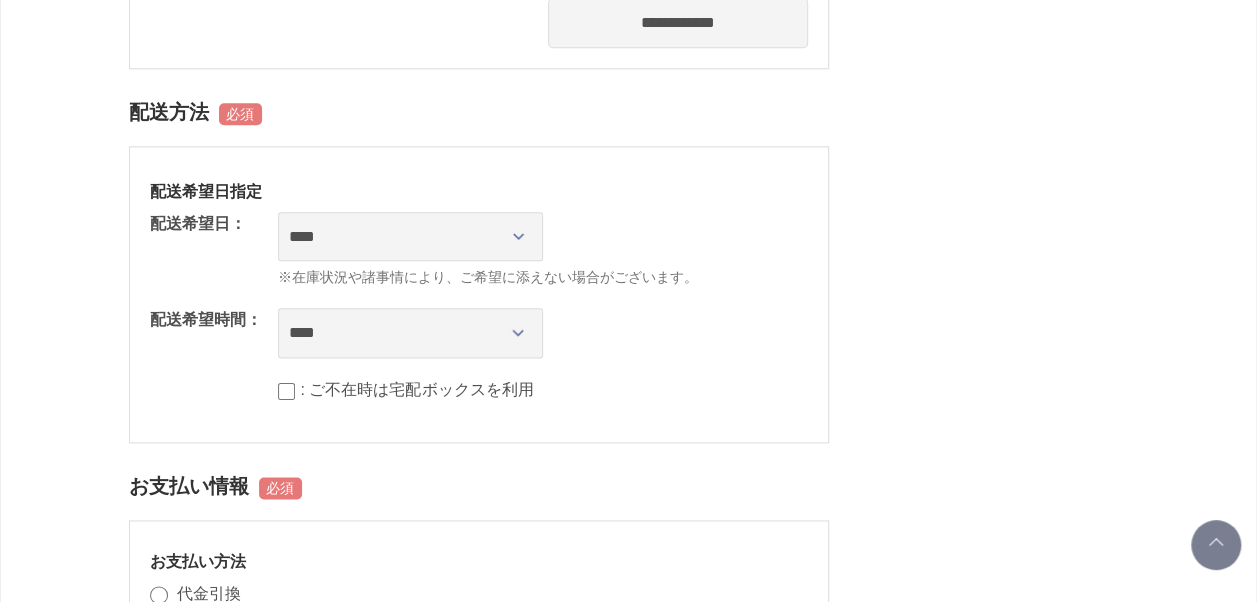 click on ": ご不在時は宅配ボックスを利用" at bounding box center (417, 389) 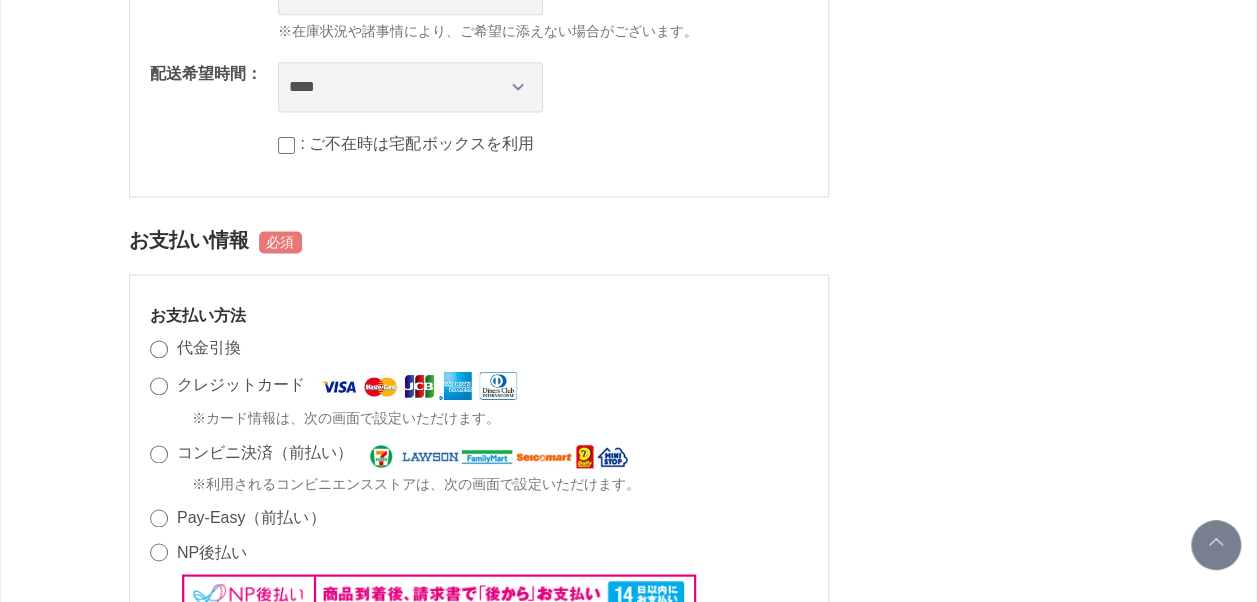 scroll, scrollTop: 1556, scrollLeft: 0, axis: vertical 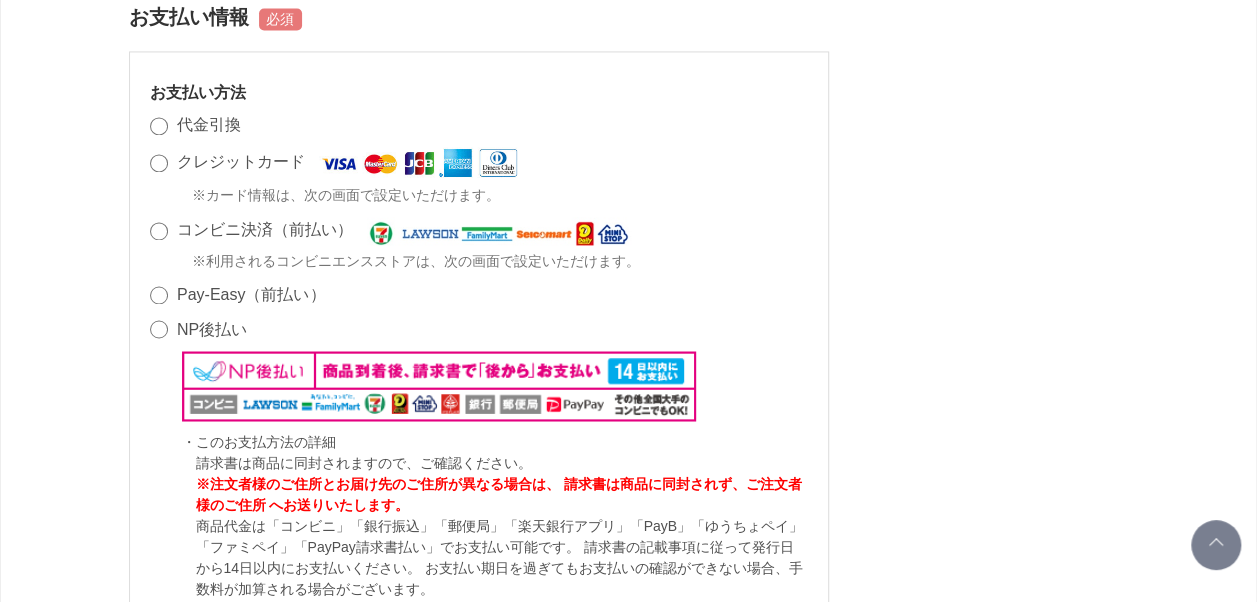click on "クレジットカード
※カード情報は、次の画面で設定いただけます。" at bounding box center [479, 176] 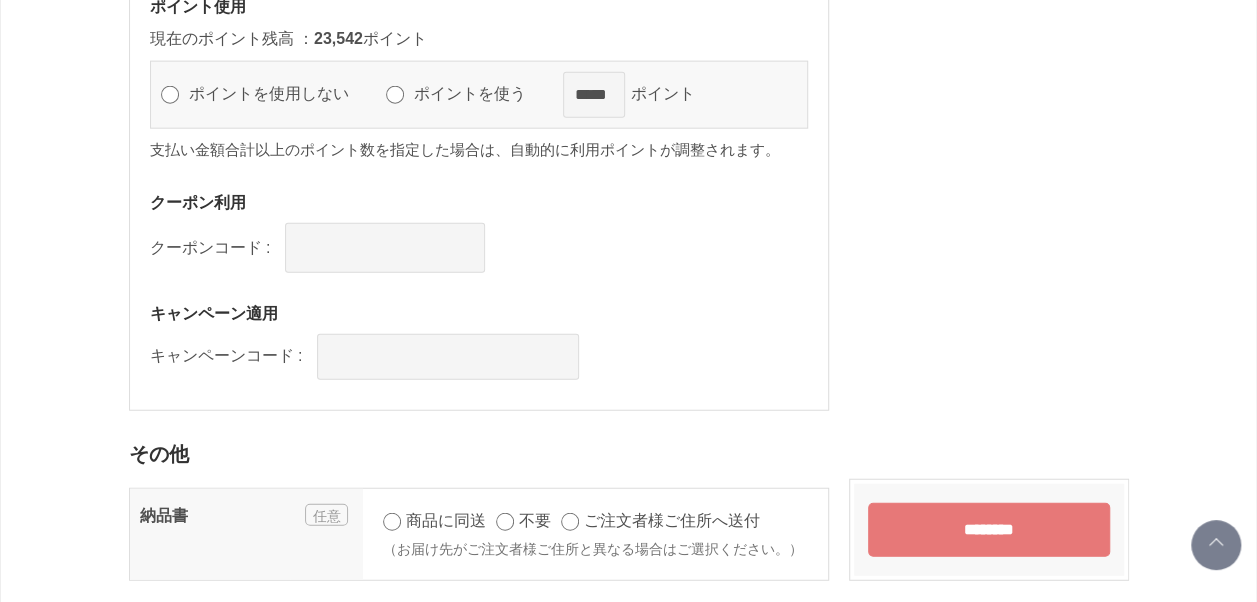 scroll, scrollTop: 2587, scrollLeft: 0, axis: vertical 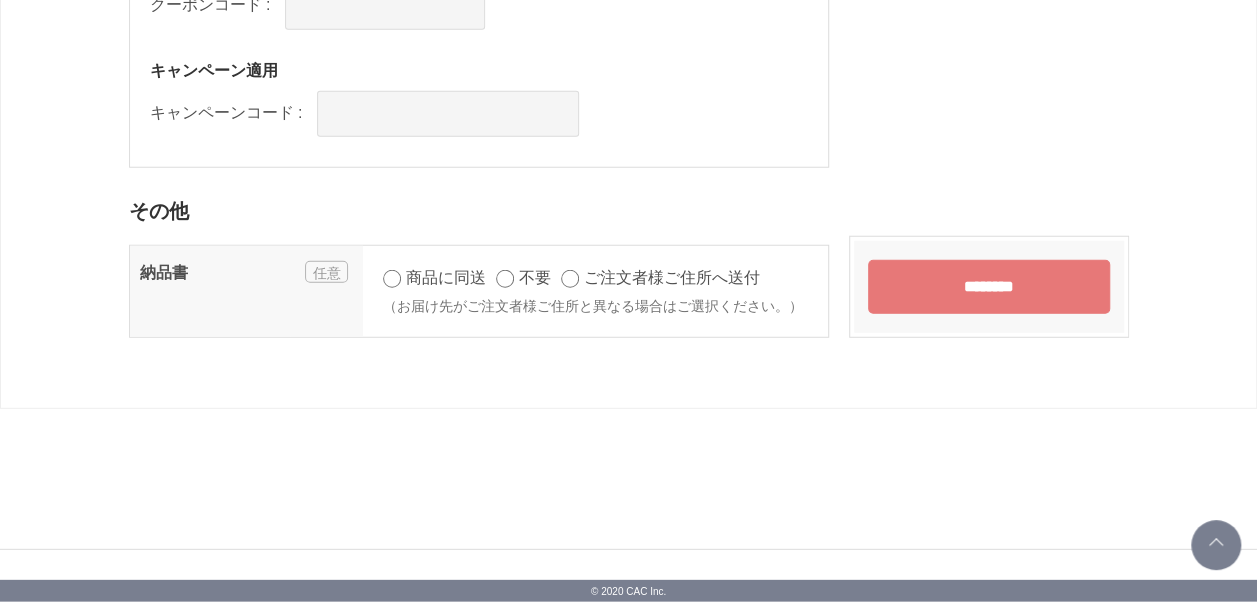 click on "********" at bounding box center (989, 287) 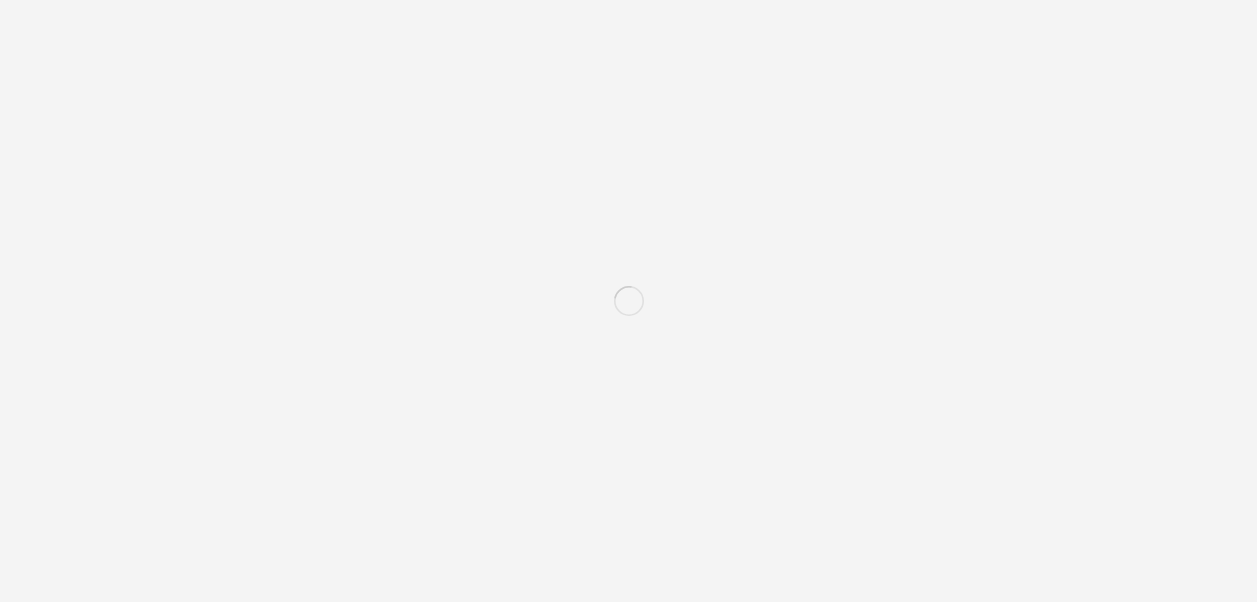scroll, scrollTop: 0, scrollLeft: 0, axis: both 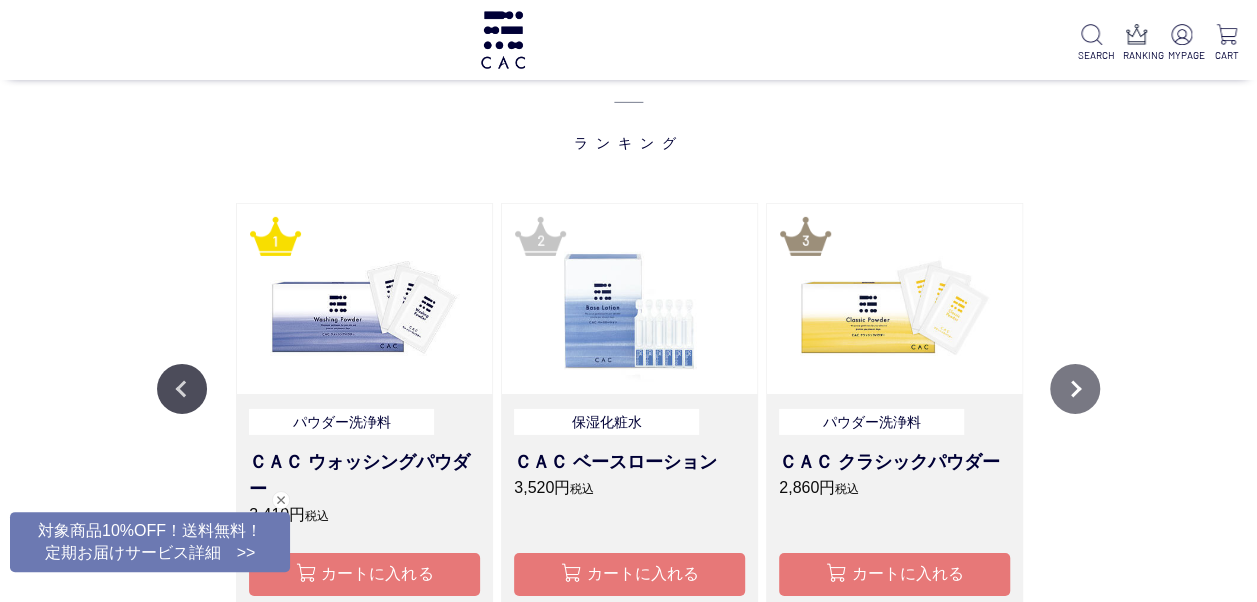 click on "Next" at bounding box center (1075, 389) 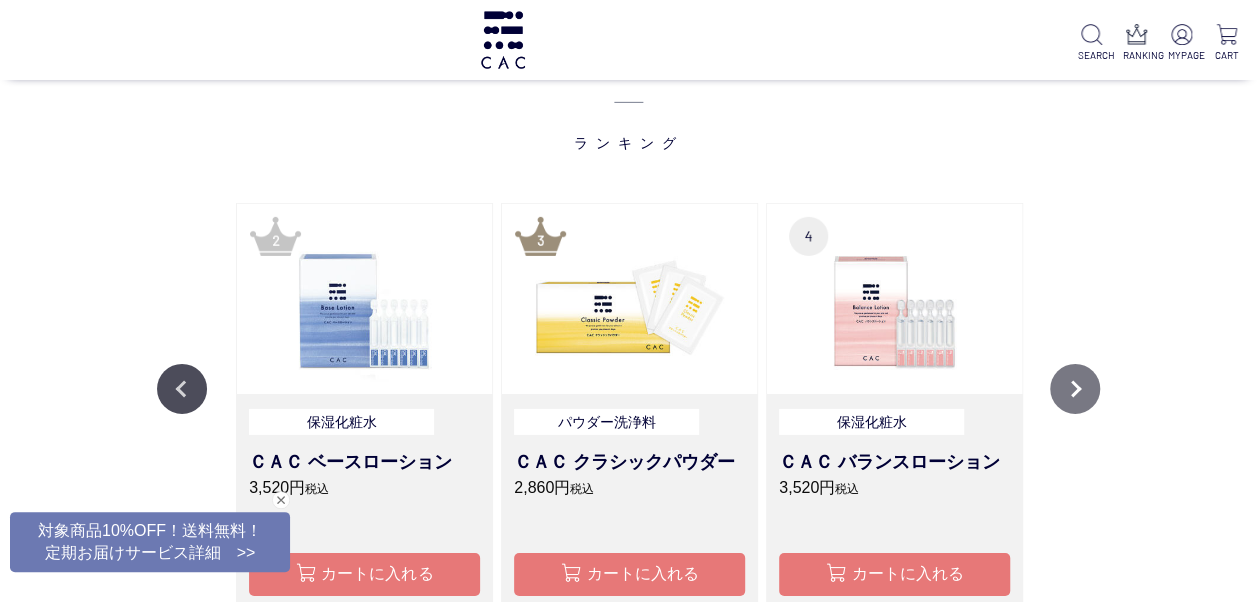 click on "Next" at bounding box center (1075, 389) 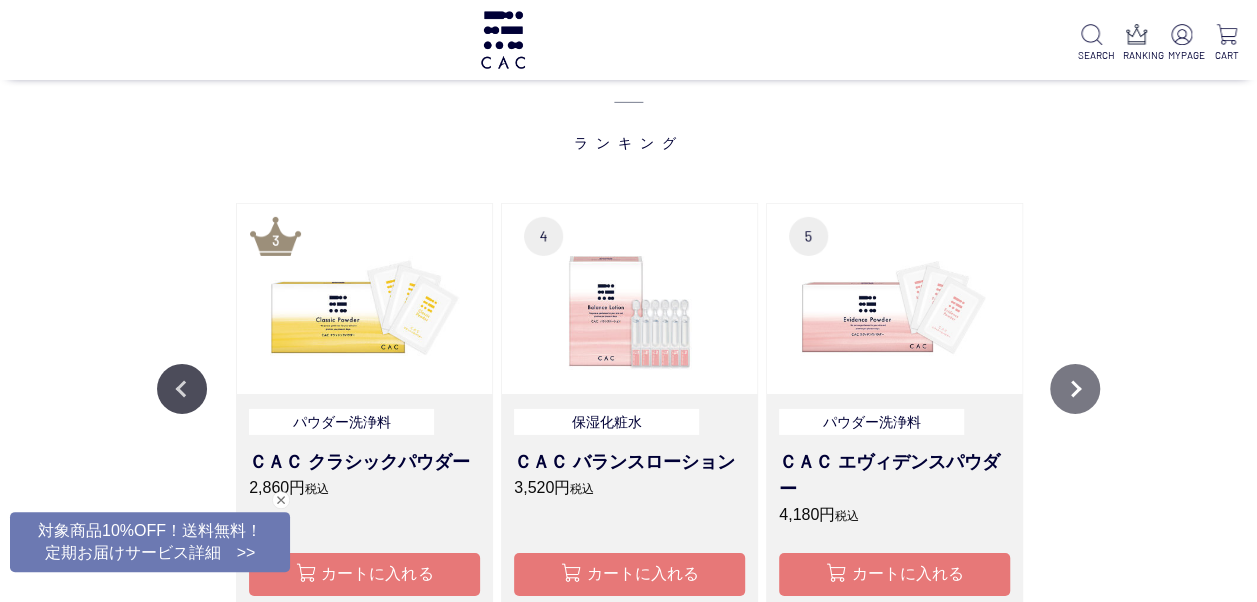 click on "Next" at bounding box center [1075, 389] 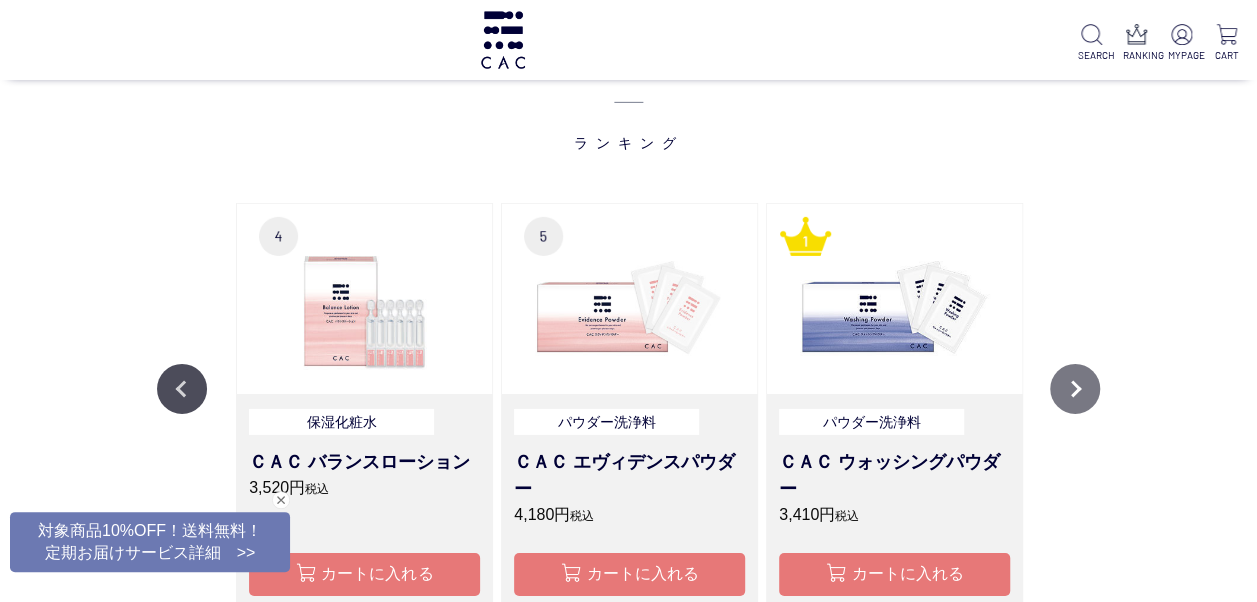 click on "Next" at bounding box center (1075, 389) 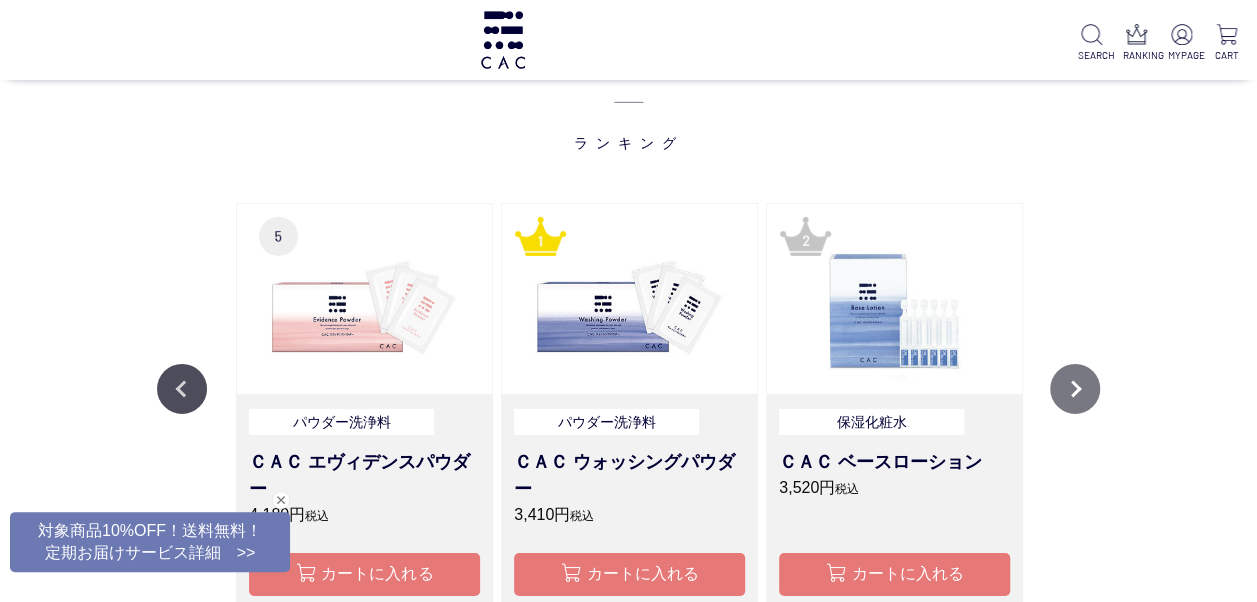 click on "Next" at bounding box center [1075, 389] 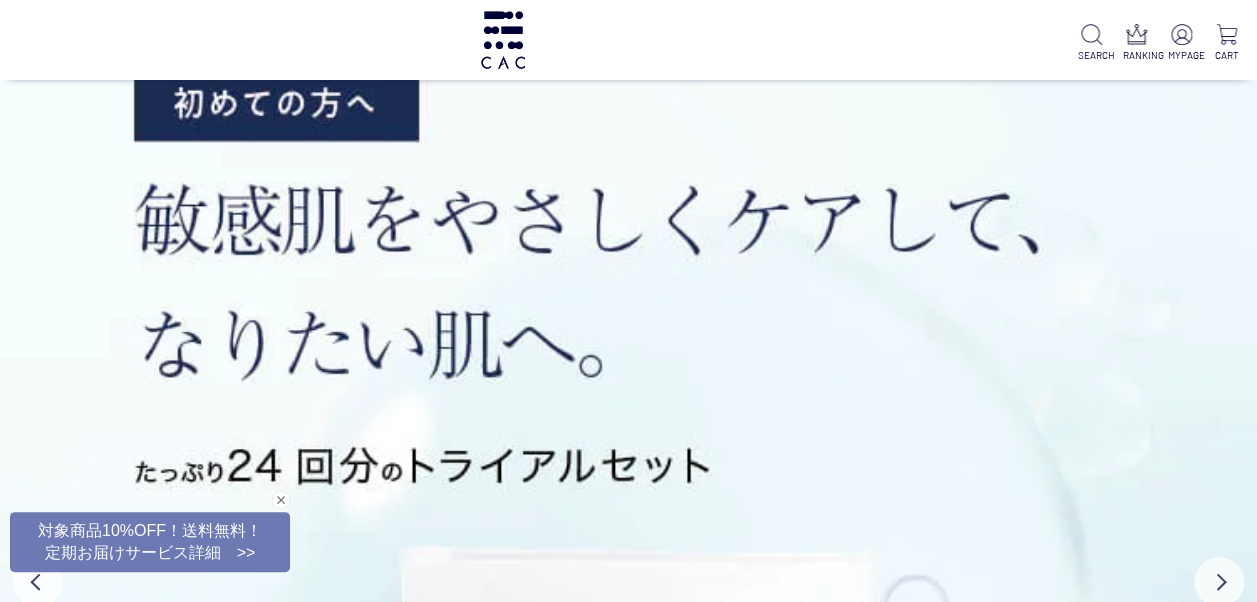 scroll, scrollTop: 0, scrollLeft: 0, axis: both 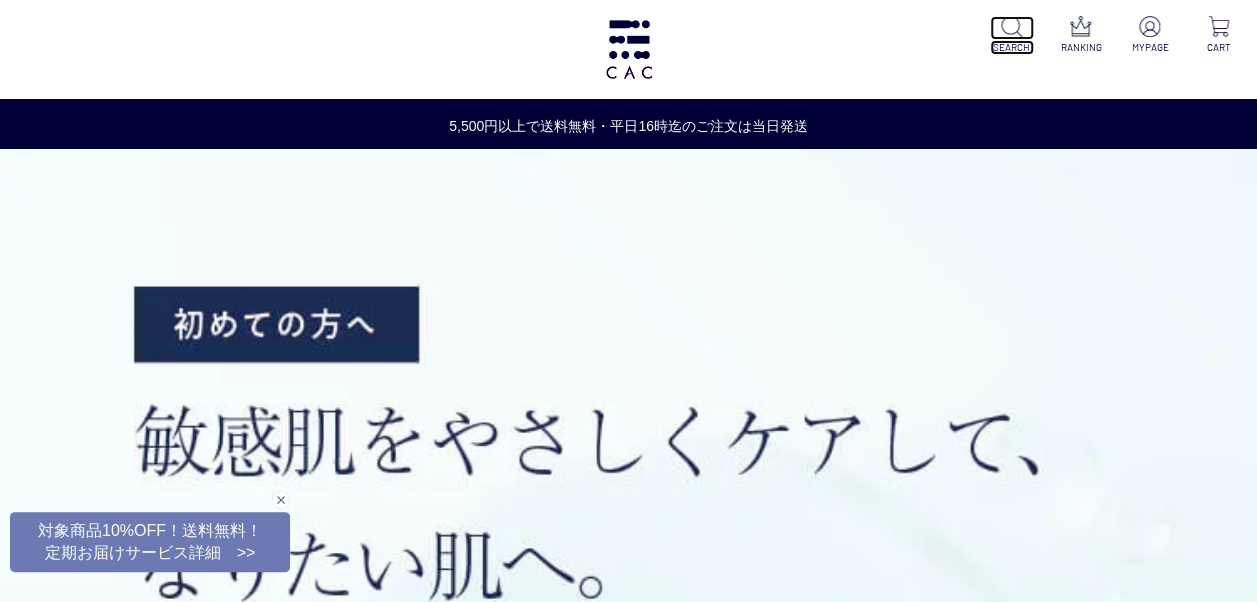 click at bounding box center (1011, 26) 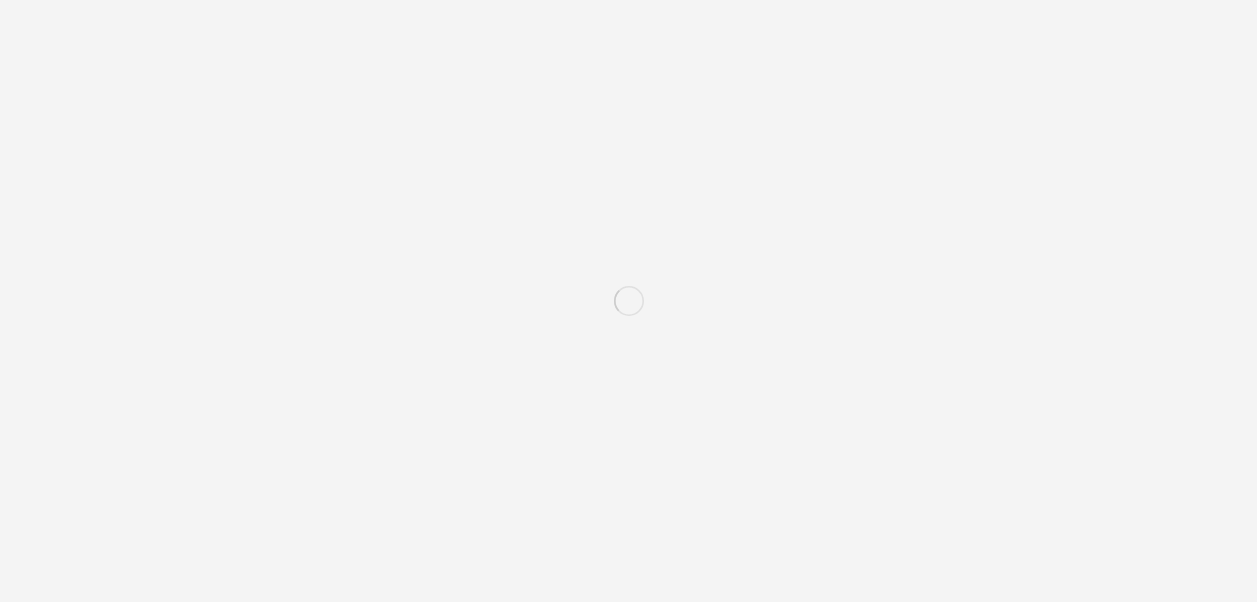 scroll, scrollTop: 0, scrollLeft: 0, axis: both 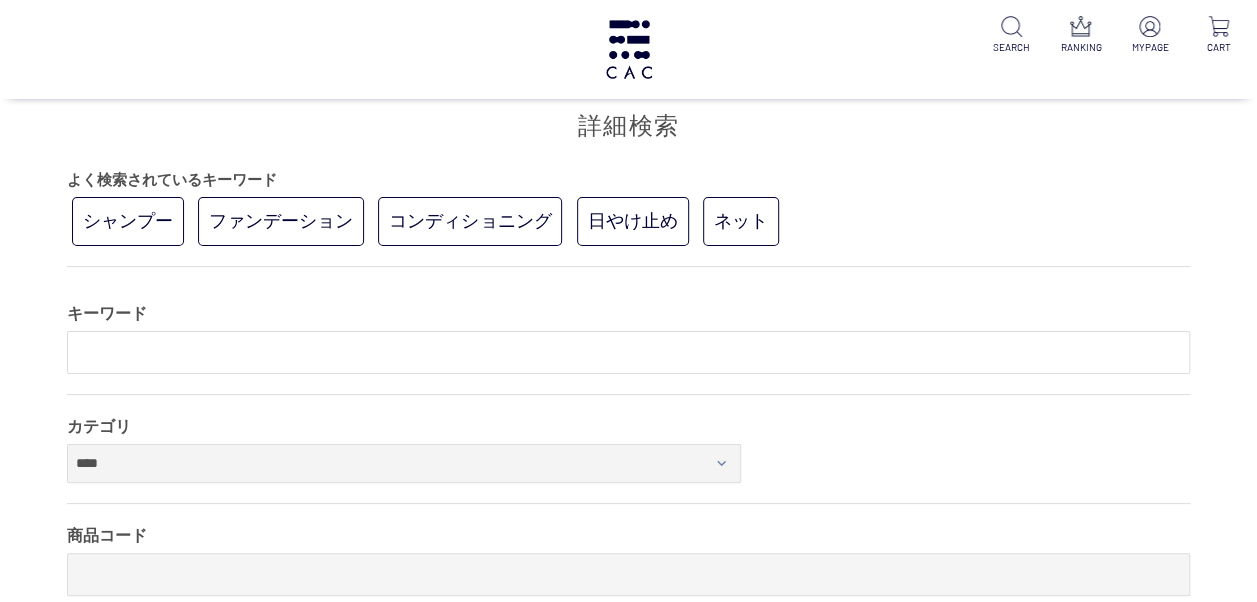 click at bounding box center (628, 352) 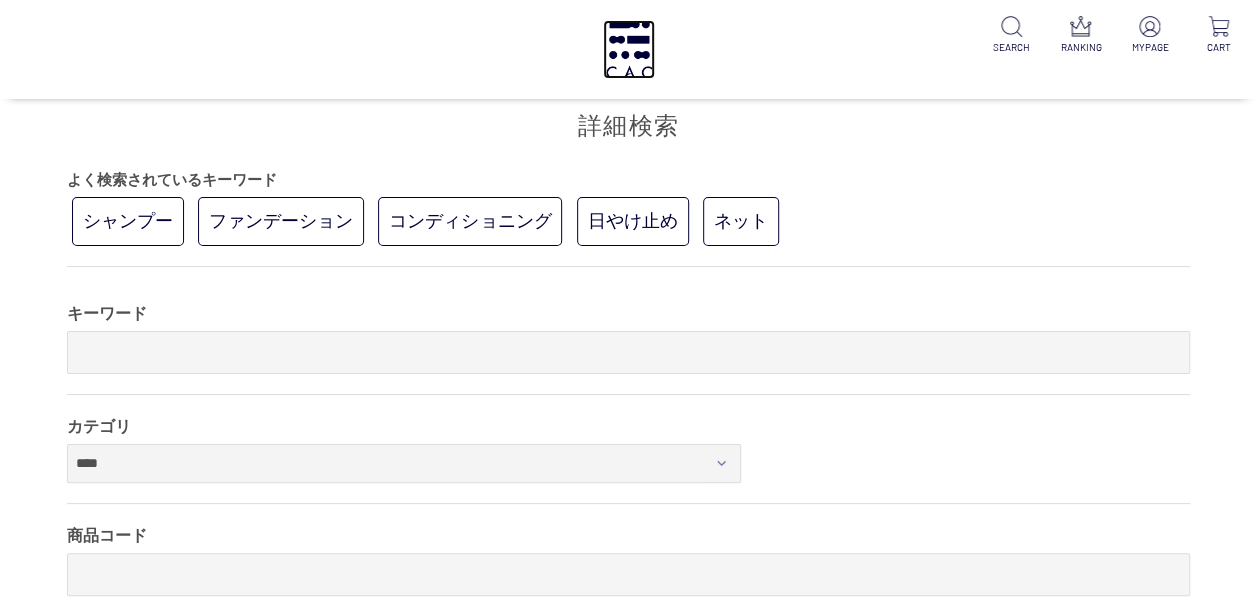 click at bounding box center (629, 49) 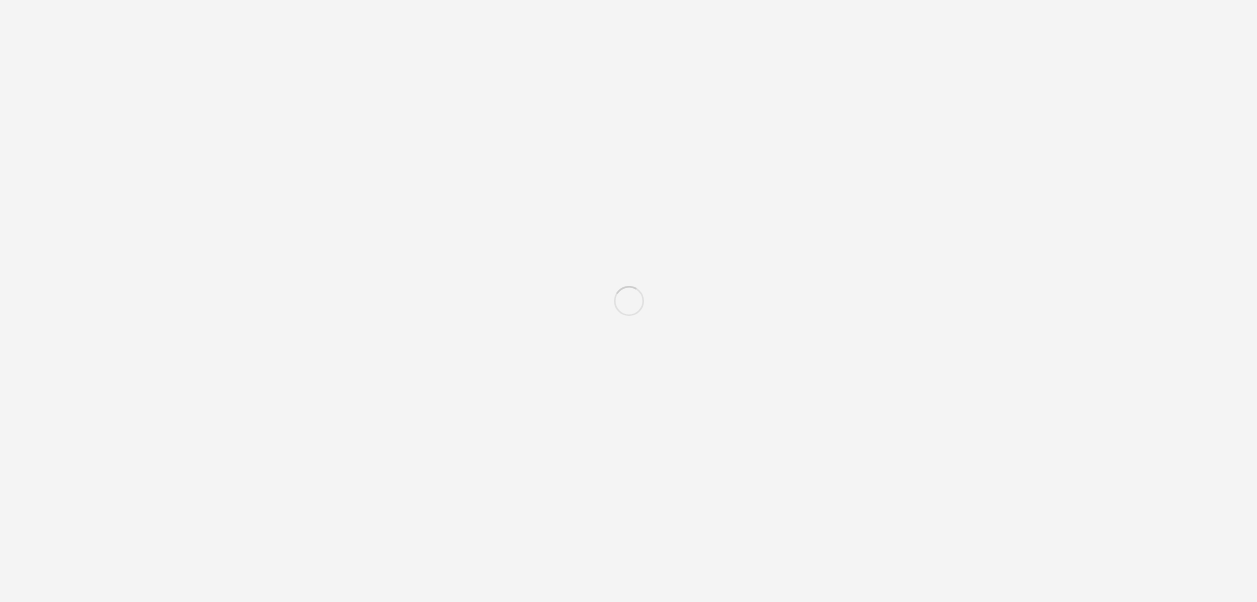 scroll, scrollTop: 0, scrollLeft: 0, axis: both 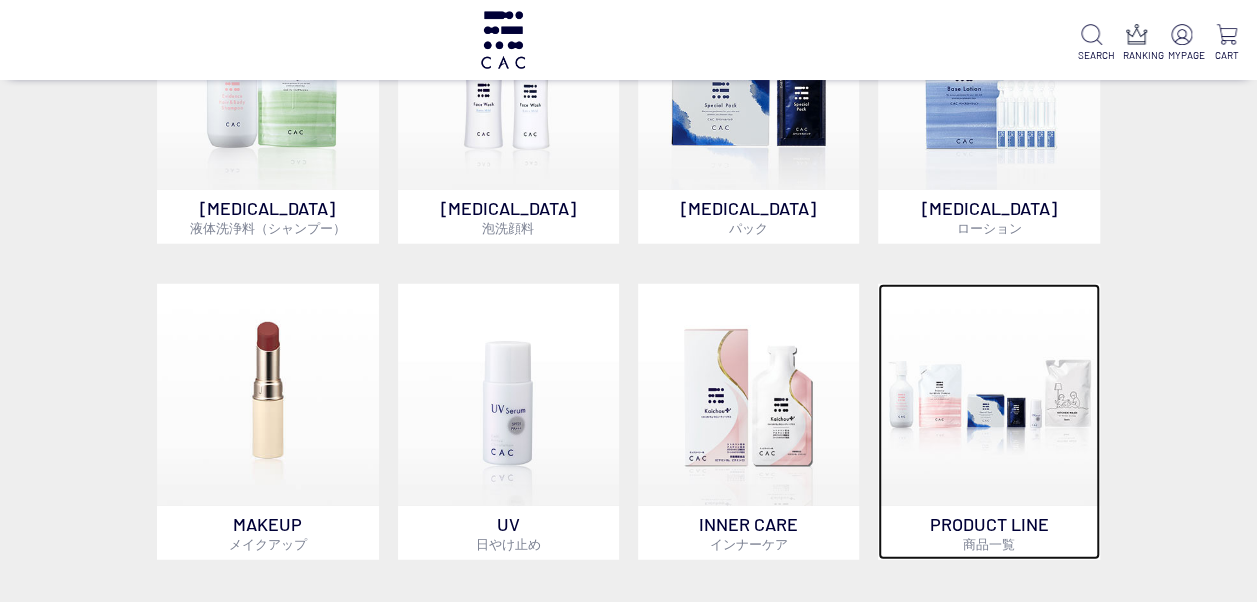 click at bounding box center (989, 395) 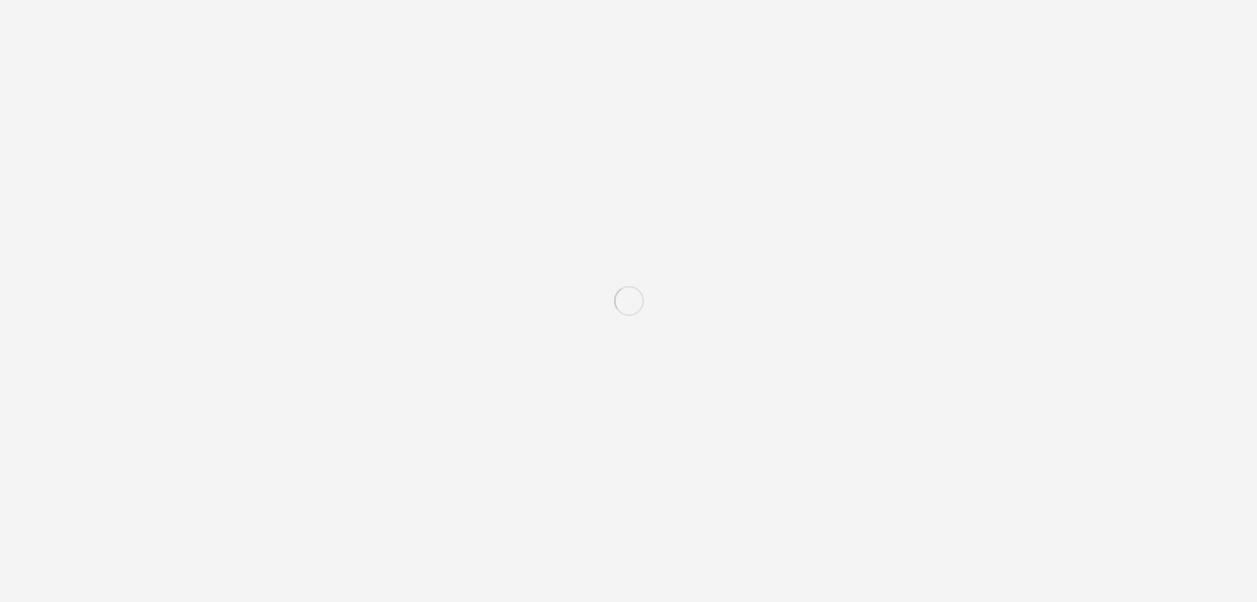 scroll, scrollTop: 0, scrollLeft: 0, axis: both 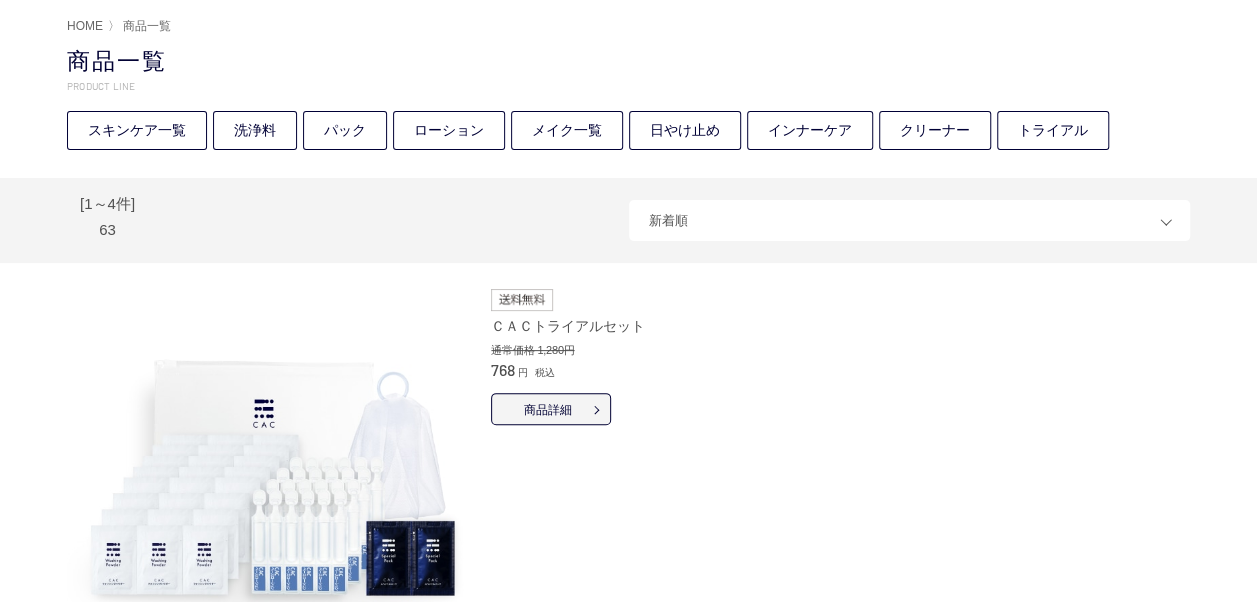 click on "新着順" at bounding box center (909, 220) 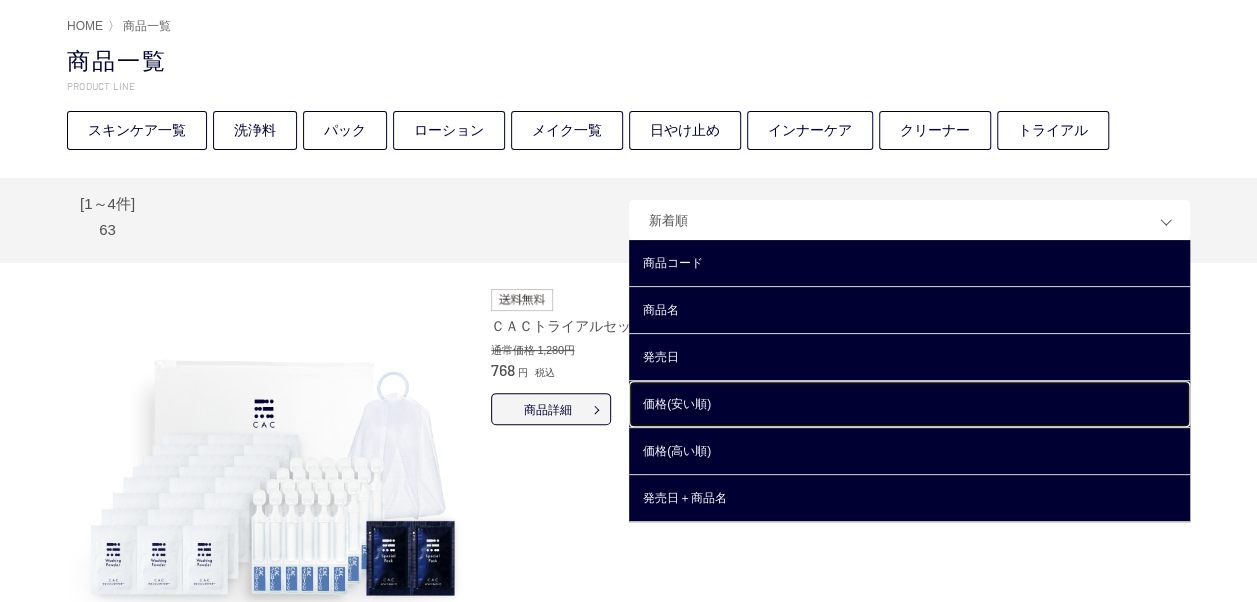 click on "価格(安い順)" at bounding box center (909, 404) 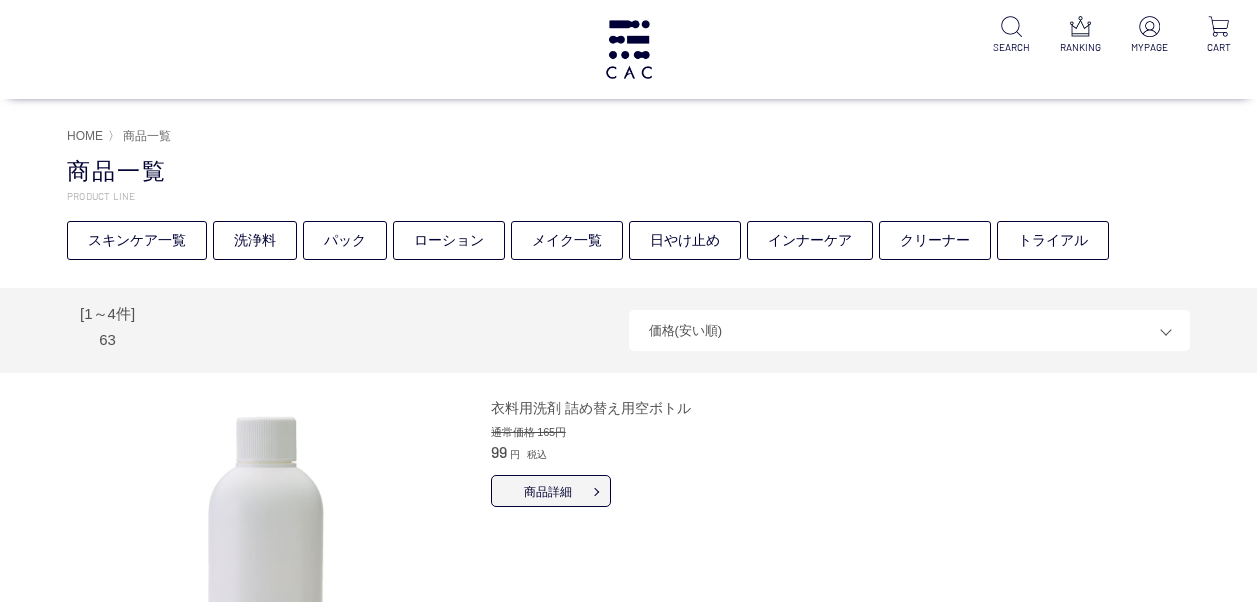 scroll, scrollTop: 0, scrollLeft: 0, axis: both 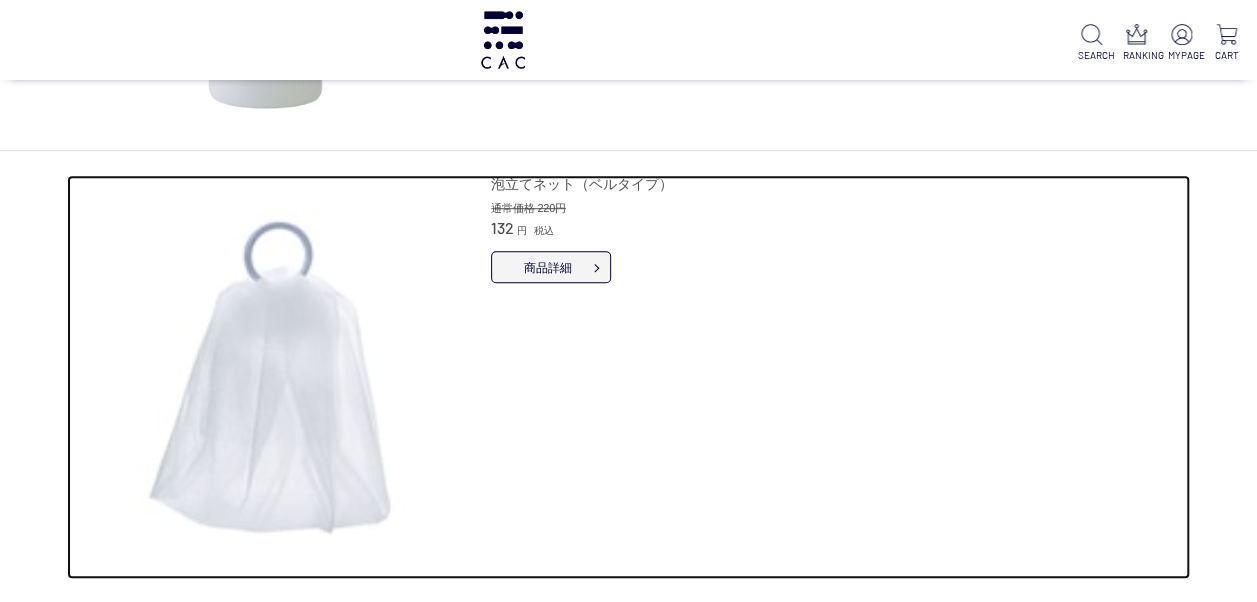 click at bounding box center [269, 377] 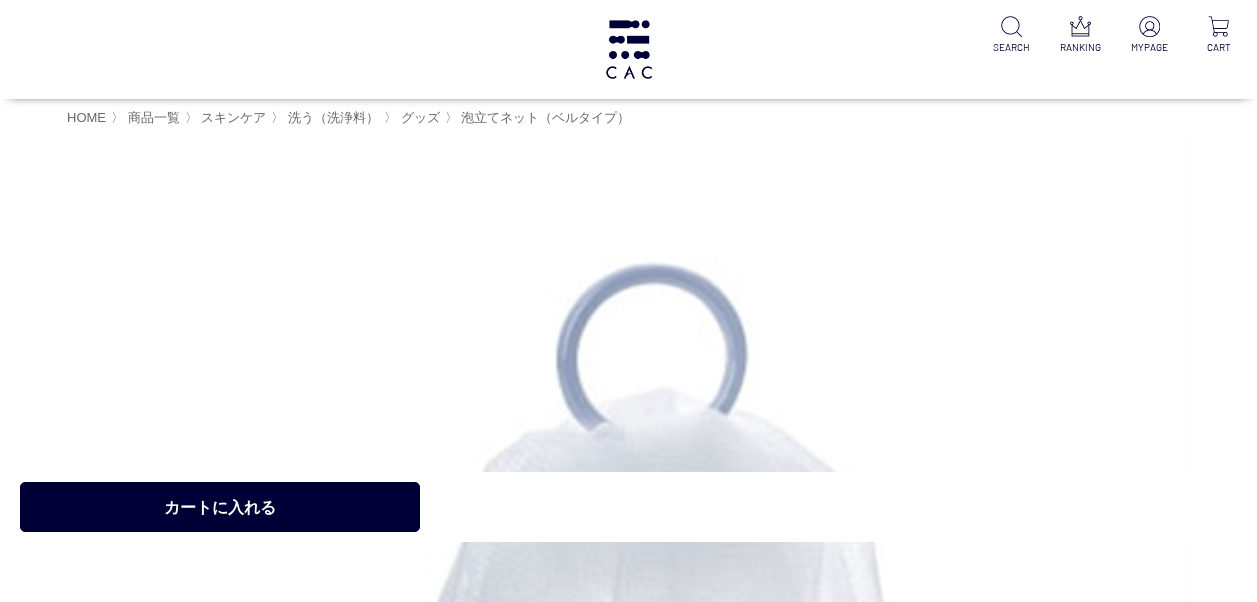 scroll, scrollTop: 0, scrollLeft: 0, axis: both 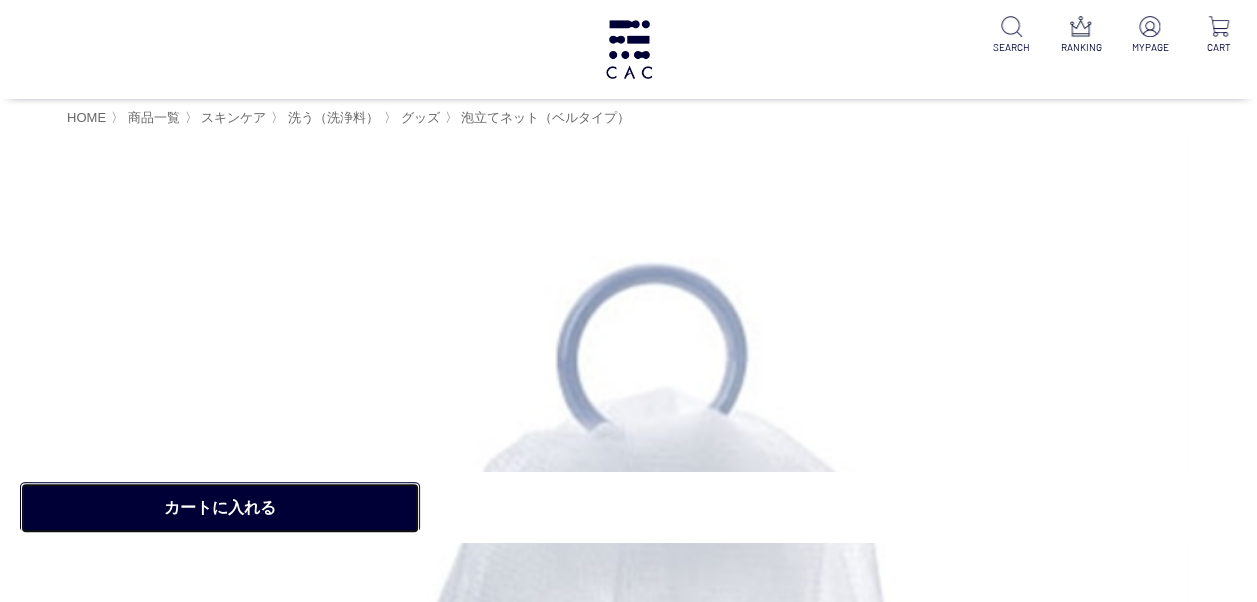 click on "カートに入れる" at bounding box center [220, 508] 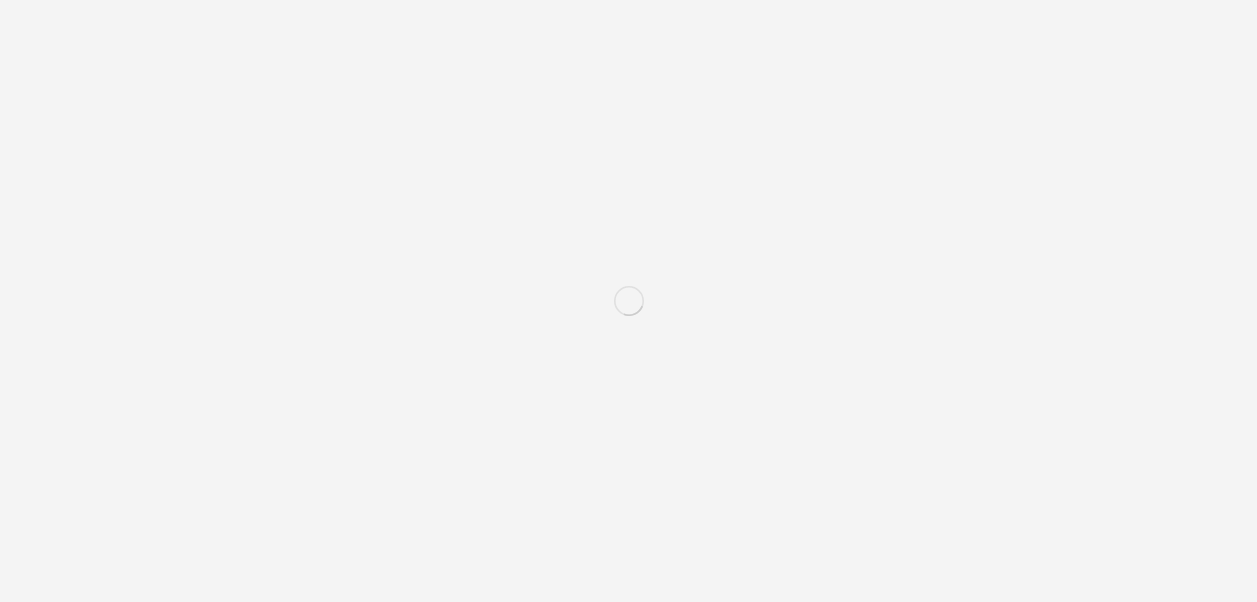 scroll, scrollTop: 0, scrollLeft: 0, axis: both 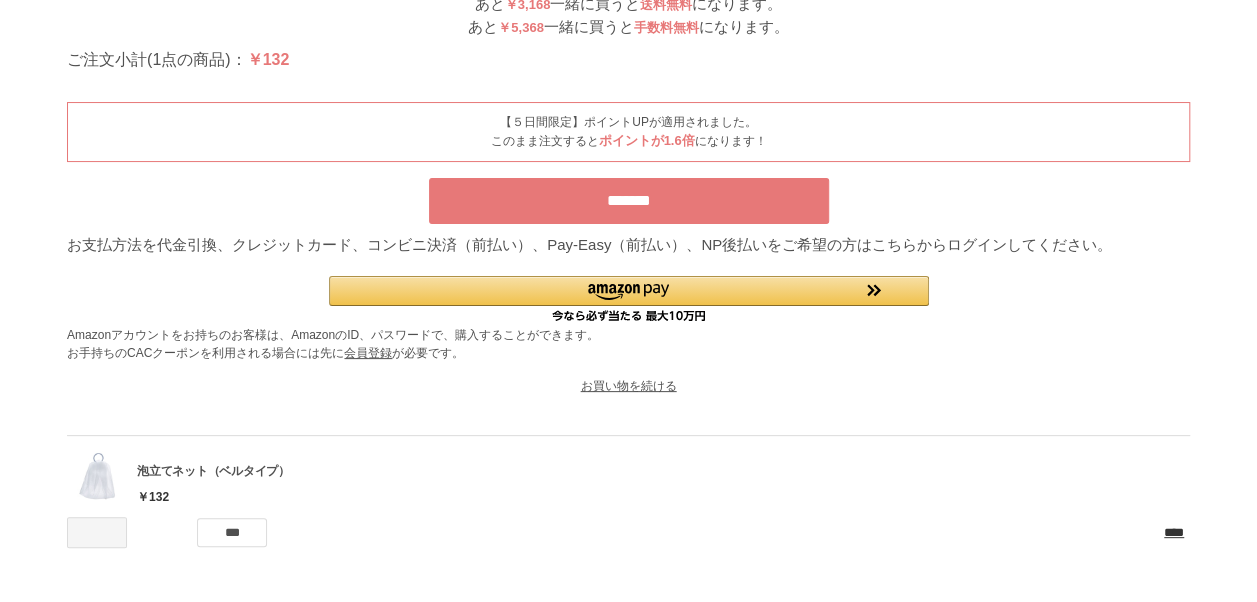 click on "*******" at bounding box center [629, 201] 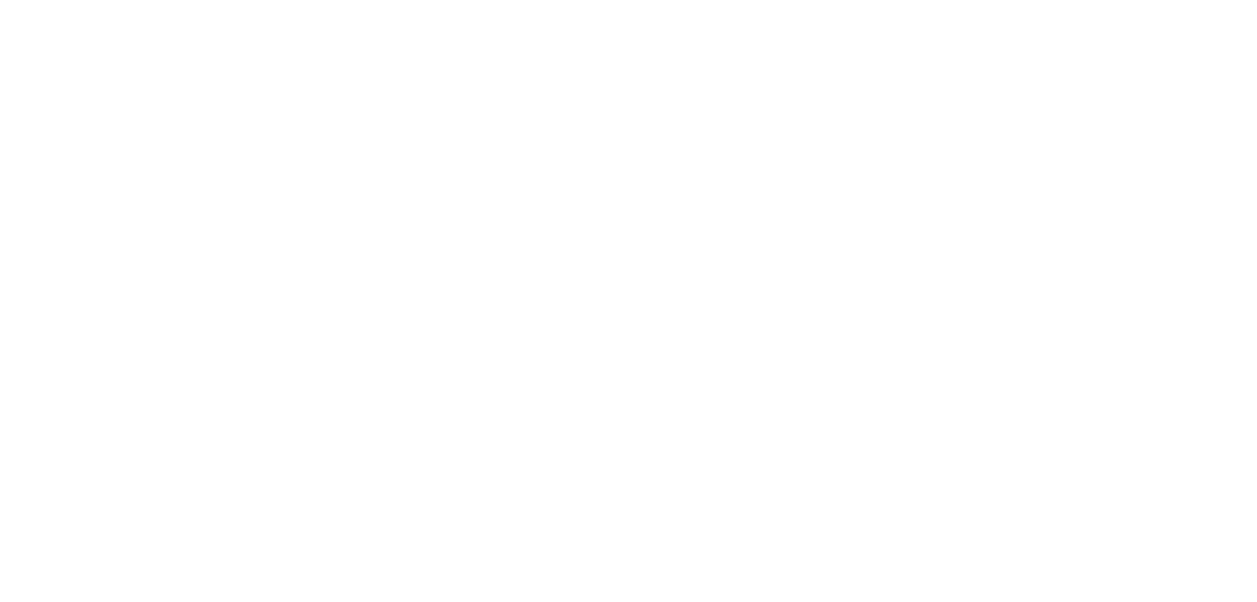 scroll, scrollTop: 0, scrollLeft: 0, axis: both 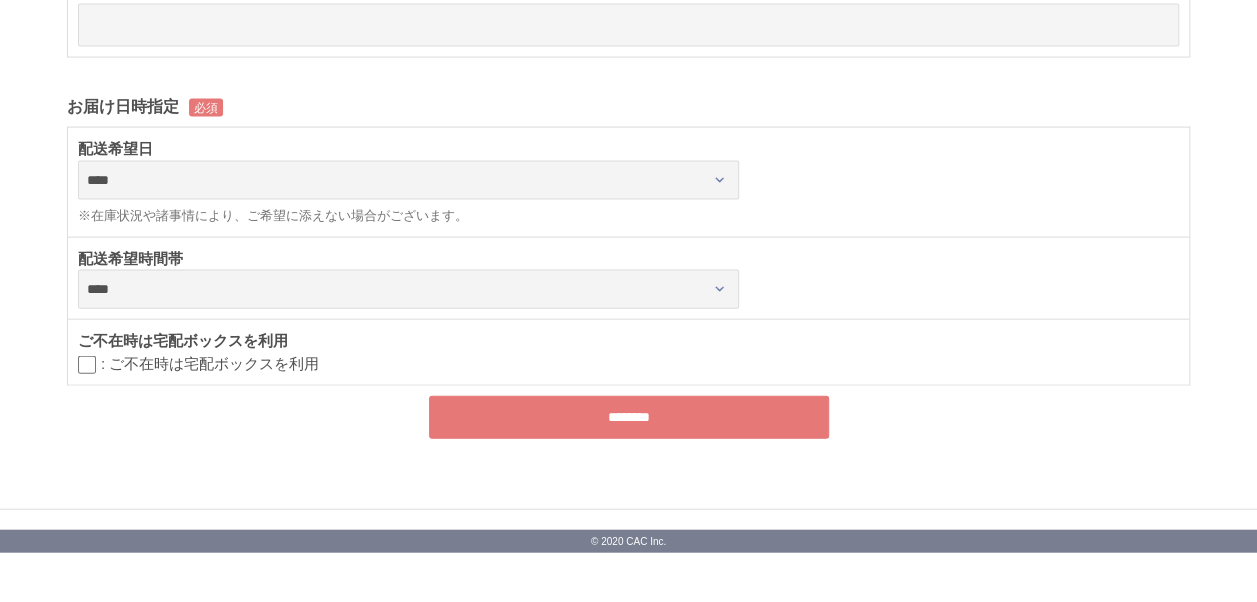 click on "********" at bounding box center [629, -1973] 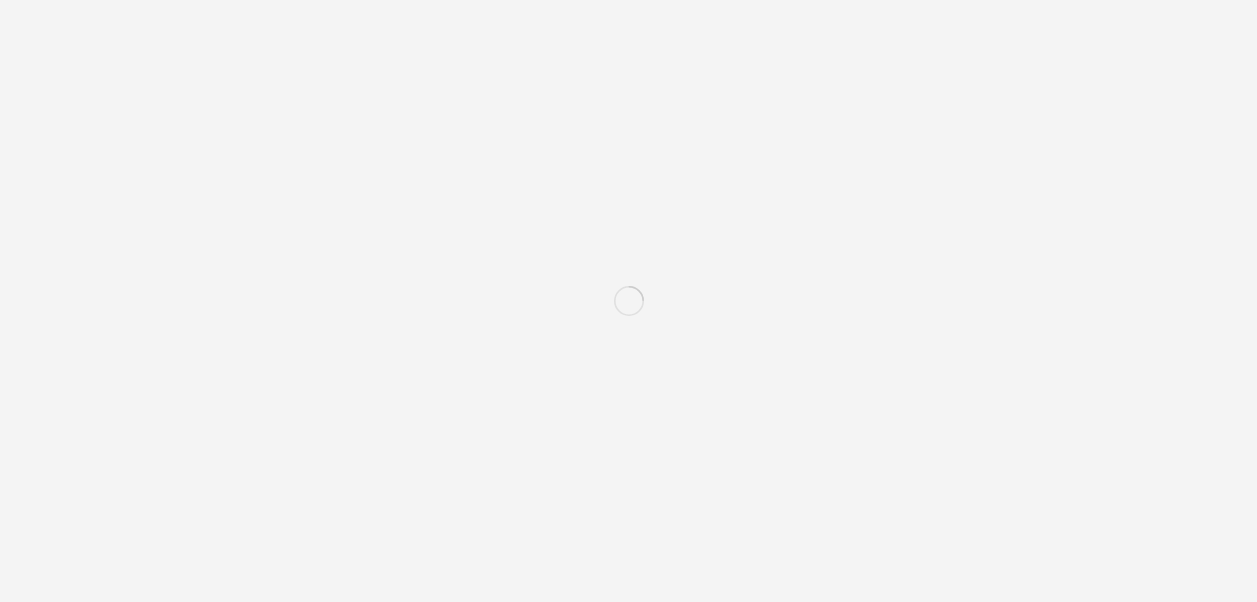 scroll, scrollTop: 0, scrollLeft: 0, axis: both 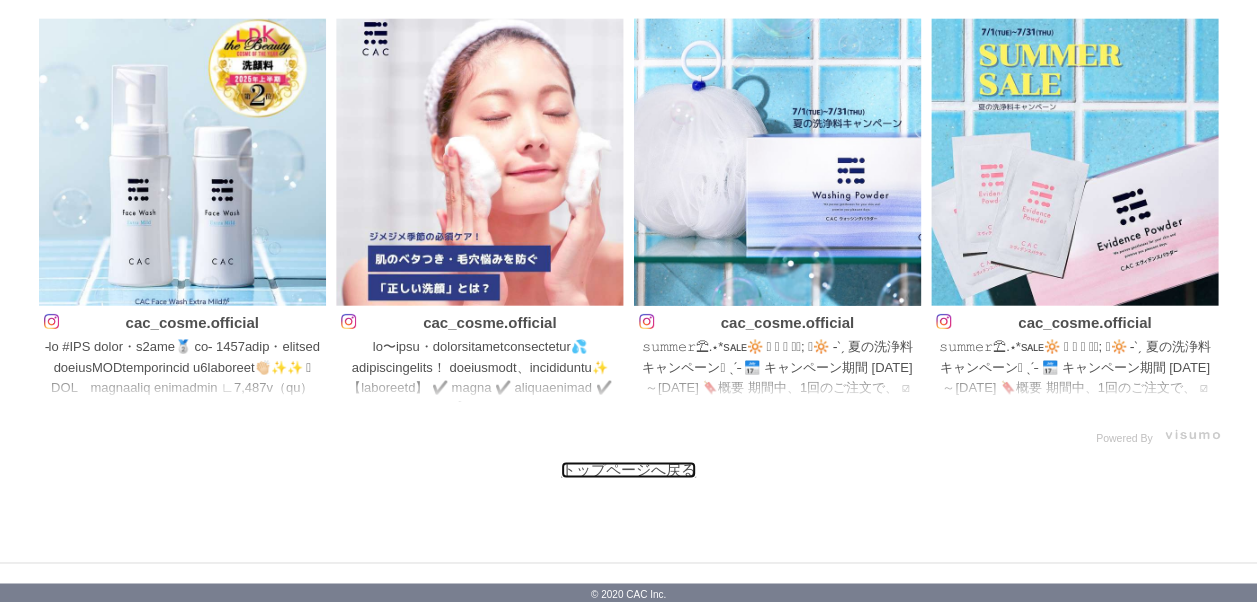 click on "トップページへ戻る" at bounding box center [628, 469] 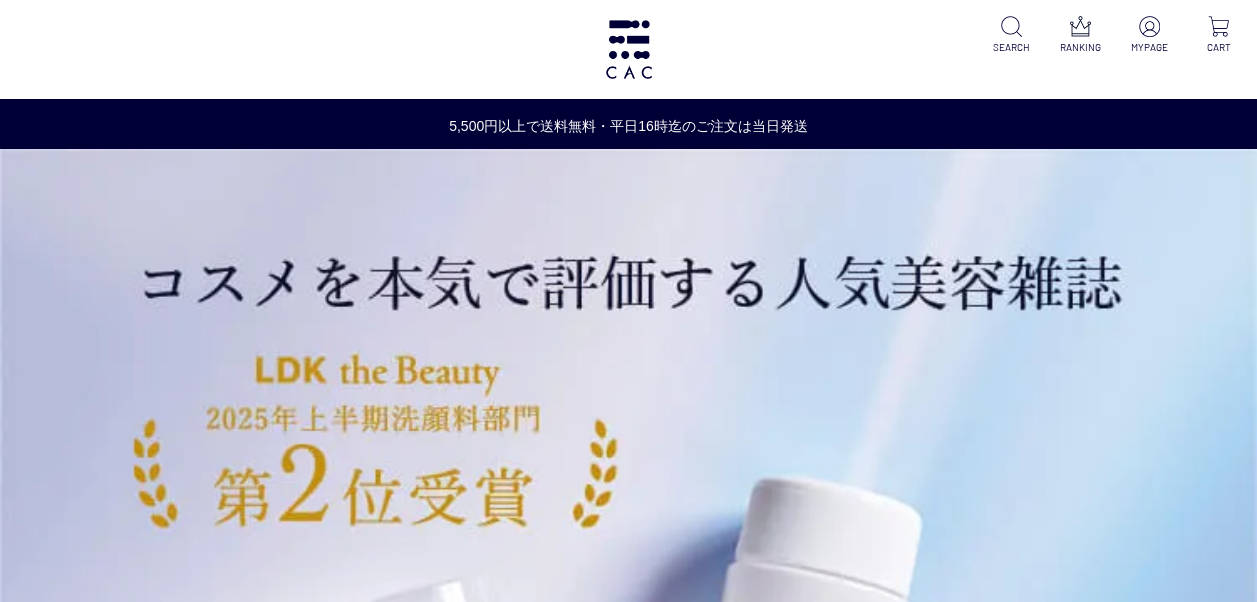scroll, scrollTop: 0, scrollLeft: 0, axis: both 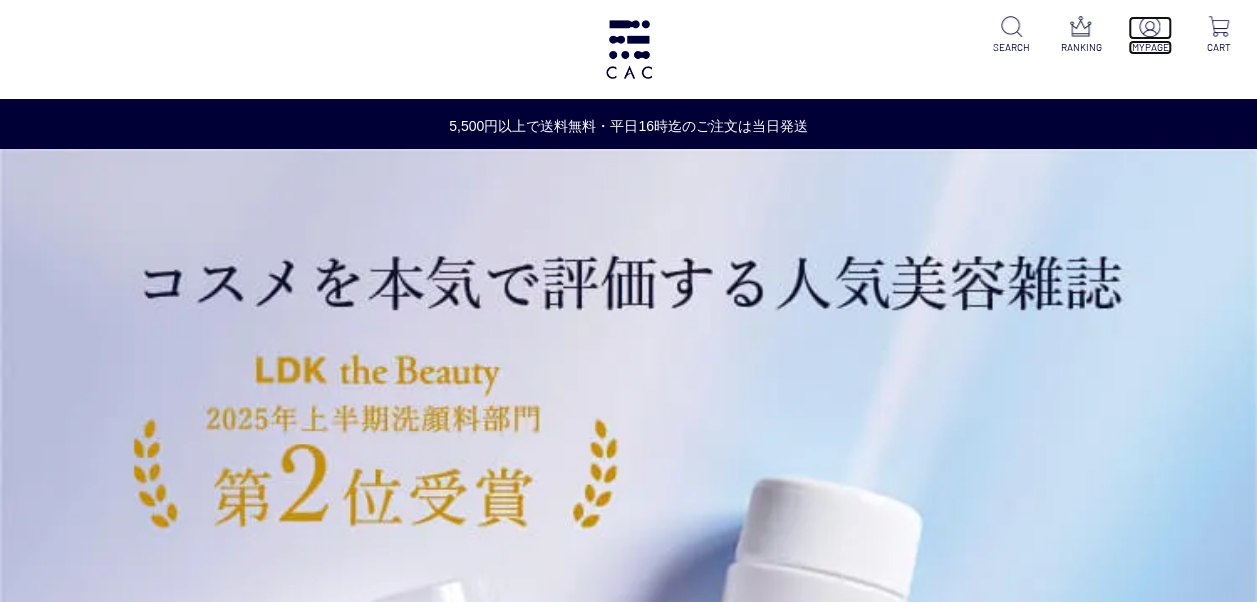 click at bounding box center (1150, 28) 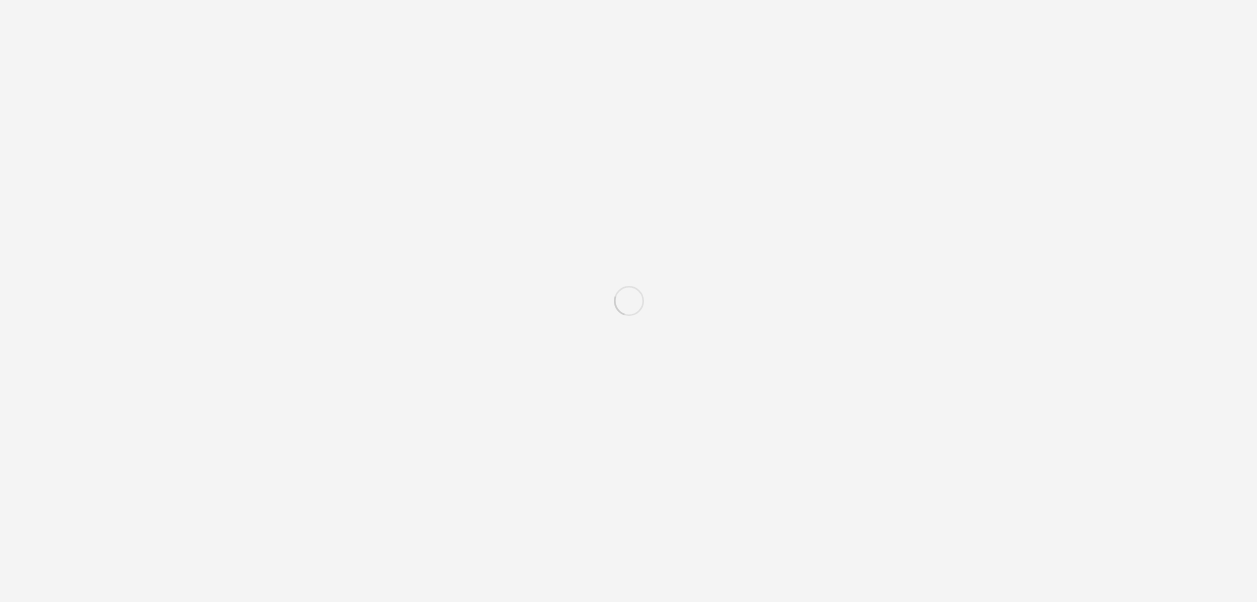 scroll, scrollTop: 0, scrollLeft: 0, axis: both 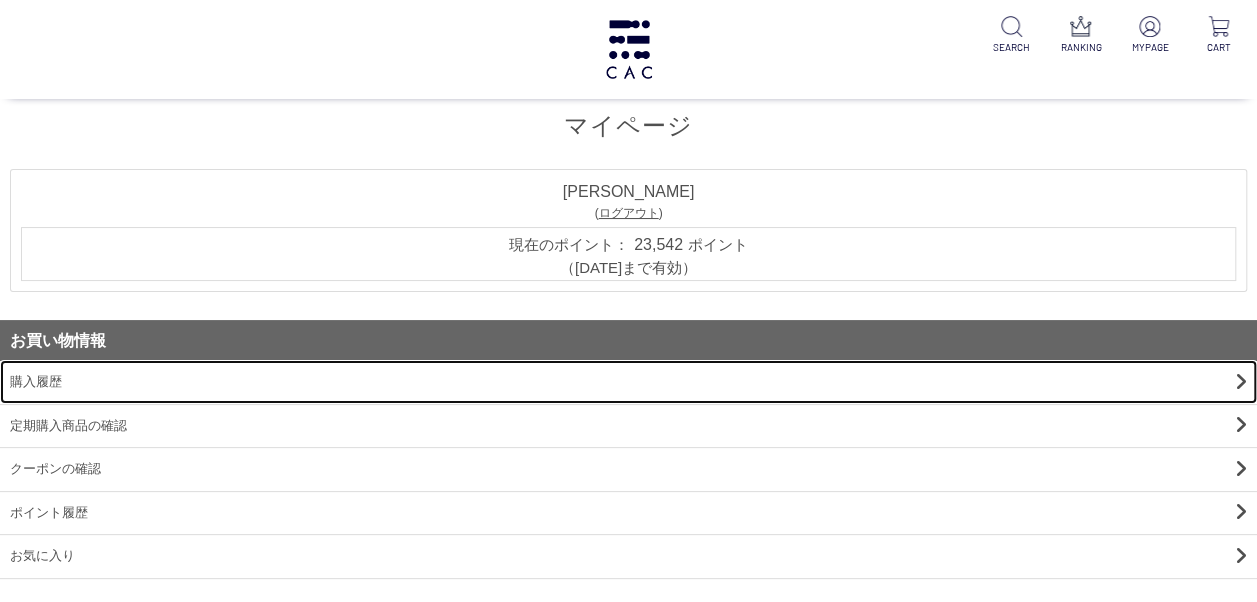 click on "購入履歴" at bounding box center [628, 382] 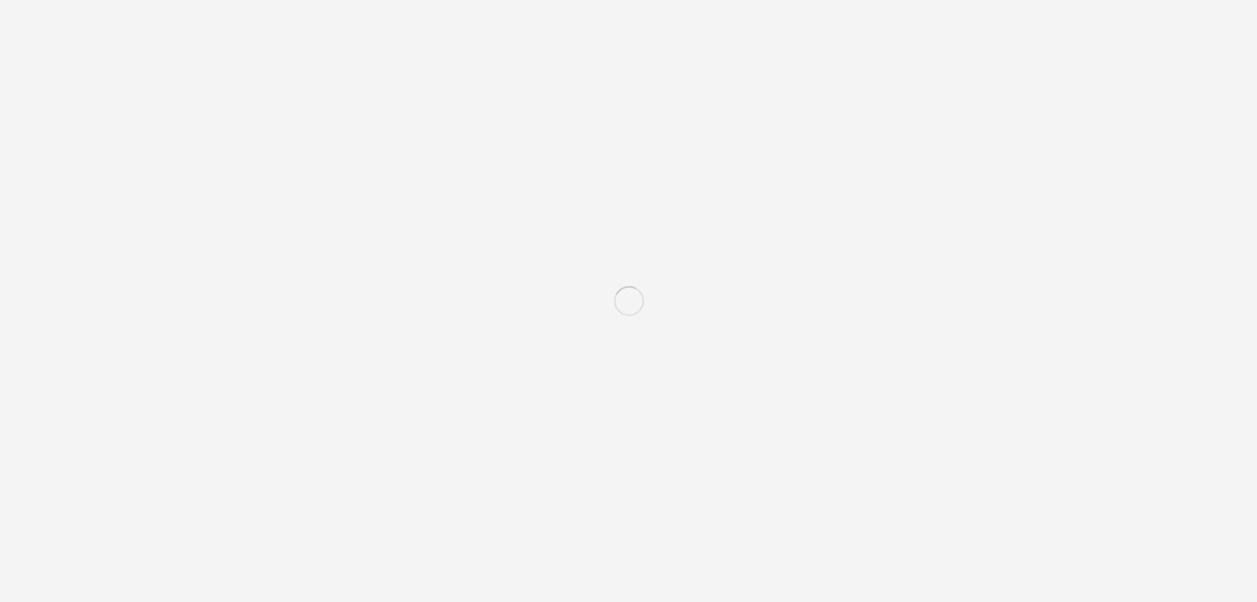 scroll, scrollTop: 0, scrollLeft: 0, axis: both 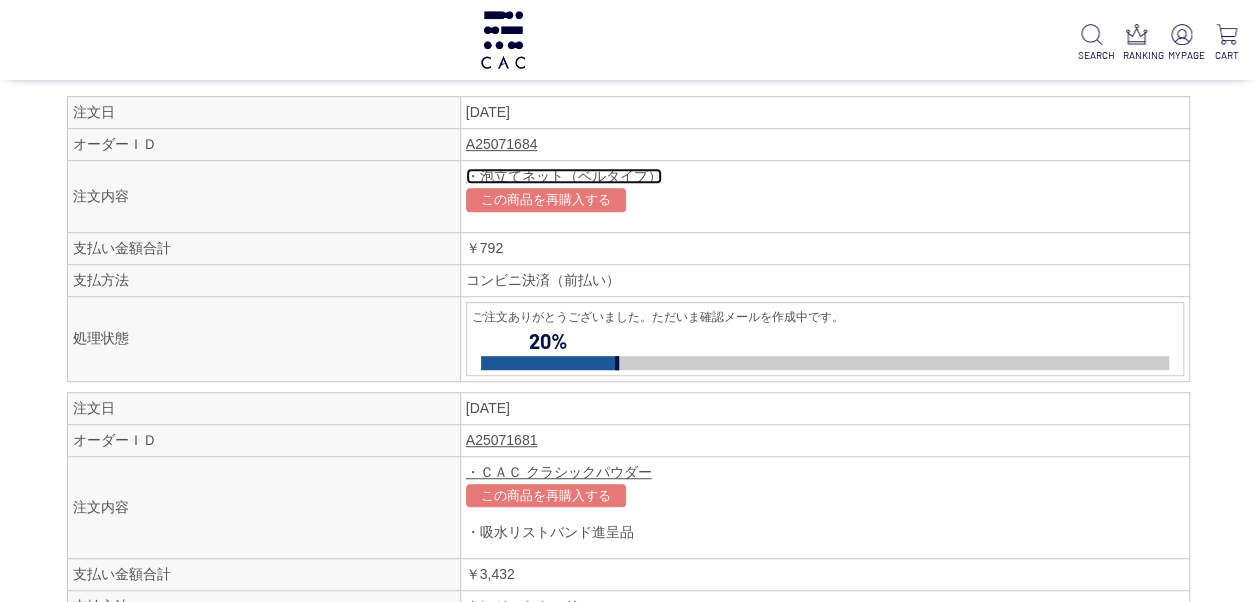 click on "・泡立てネット（ベルタイプ）" at bounding box center (564, 176) 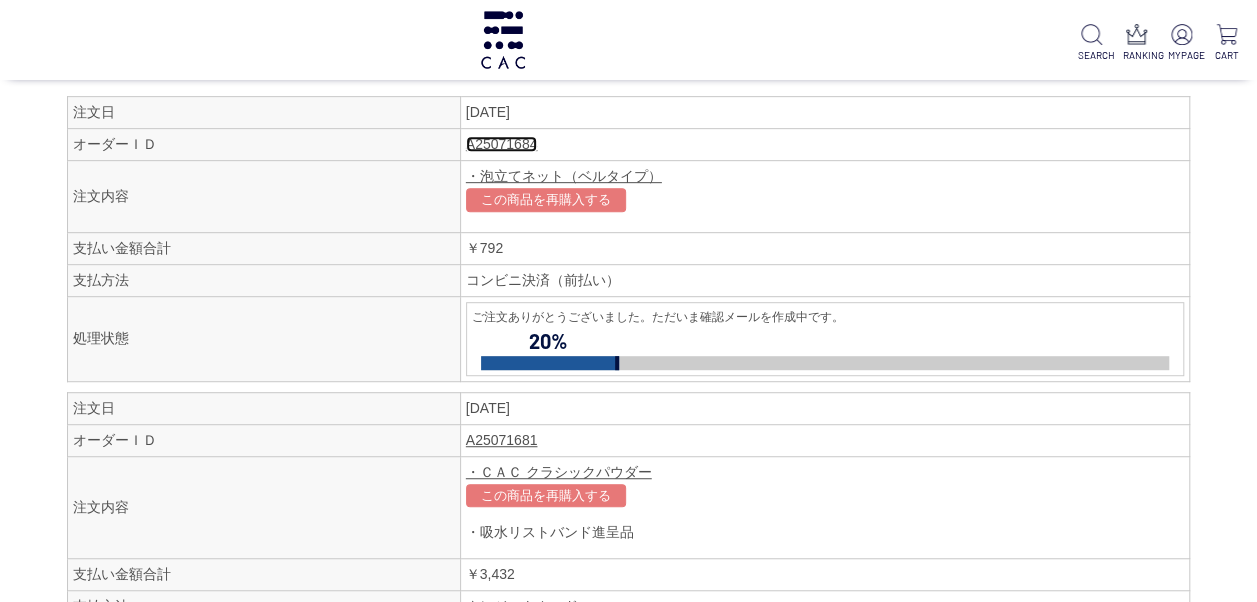 click on "A25071684" at bounding box center (502, 144) 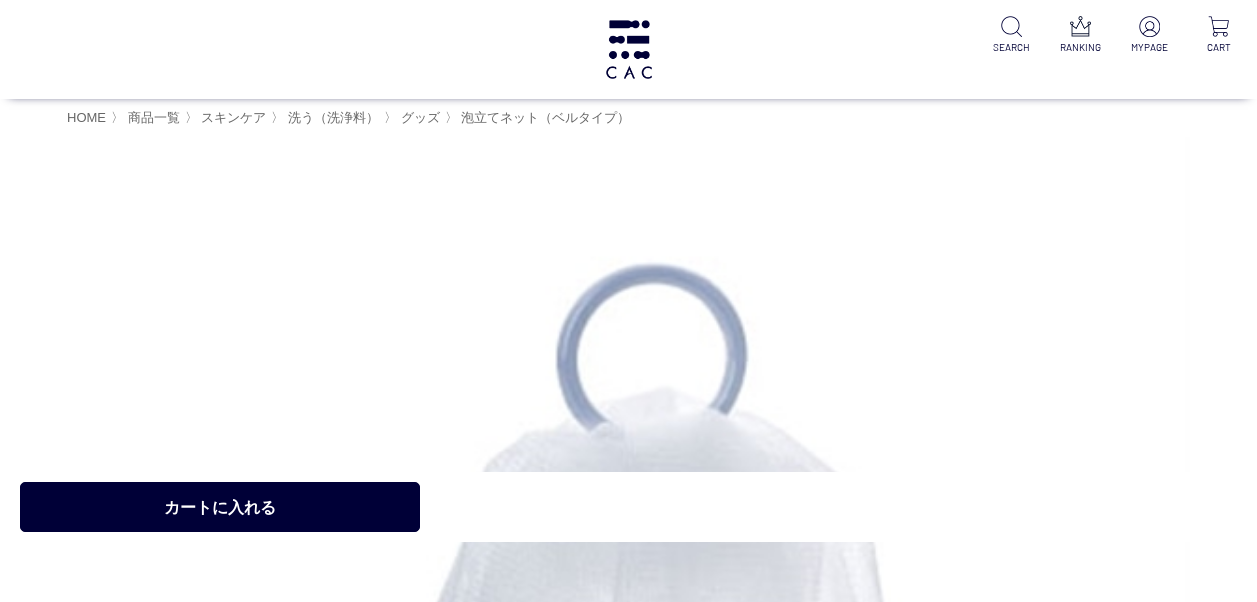 scroll, scrollTop: 0, scrollLeft: 0, axis: both 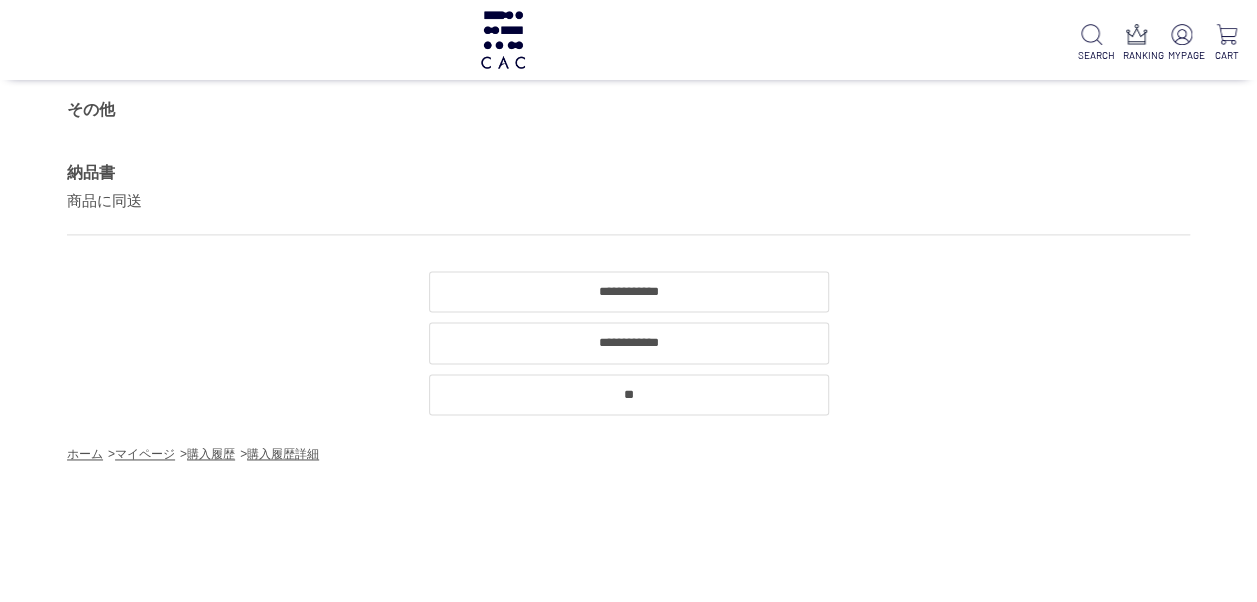 click on "**********" at bounding box center (629, 343) 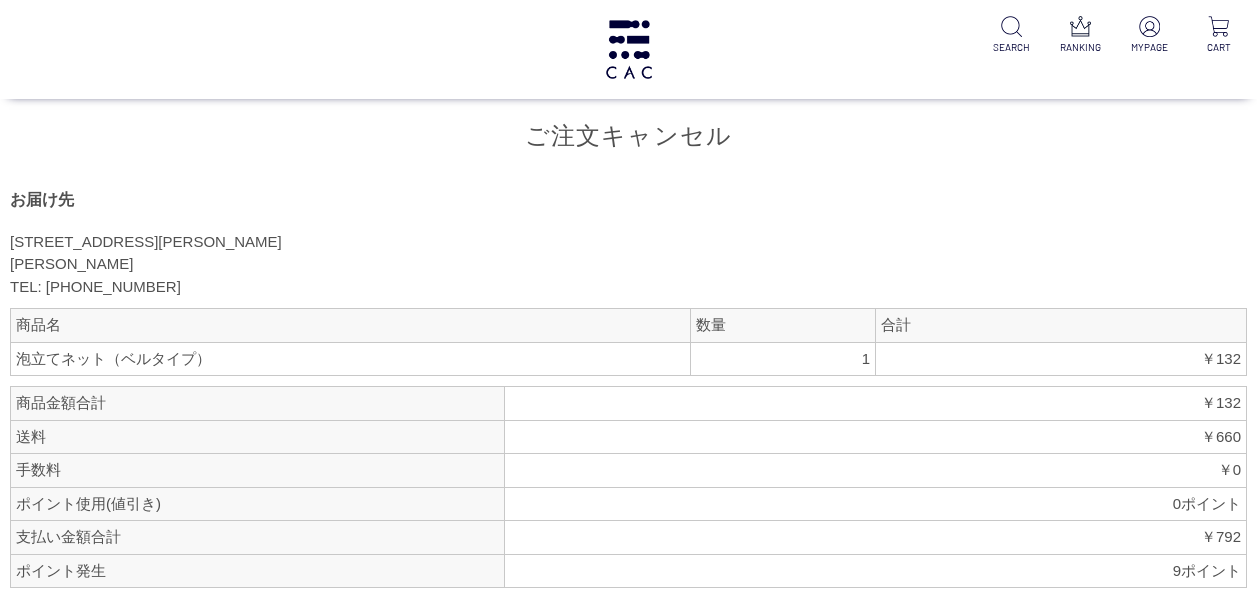 scroll, scrollTop: 0, scrollLeft: 0, axis: both 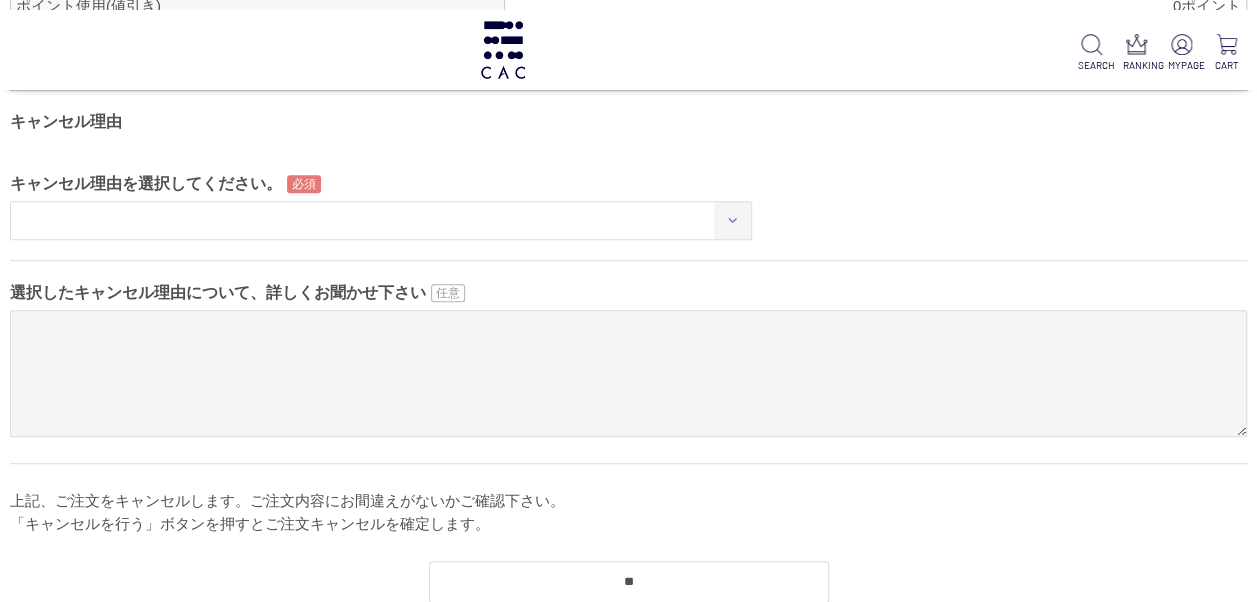 click on "**********" at bounding box center [381, 220] 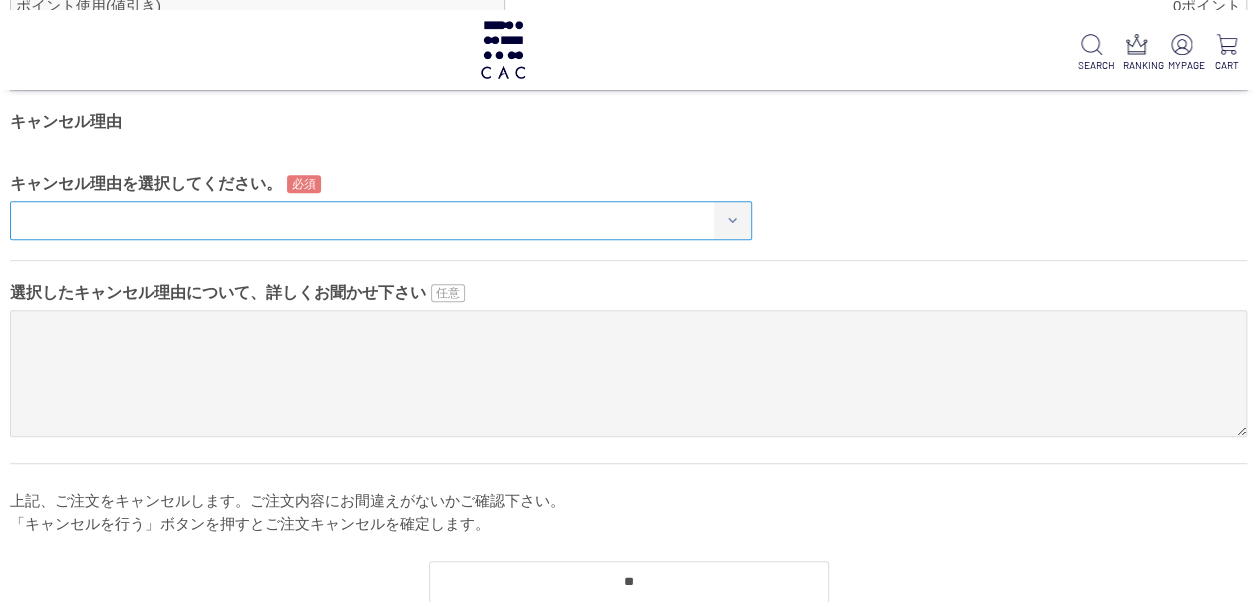 select on "*" 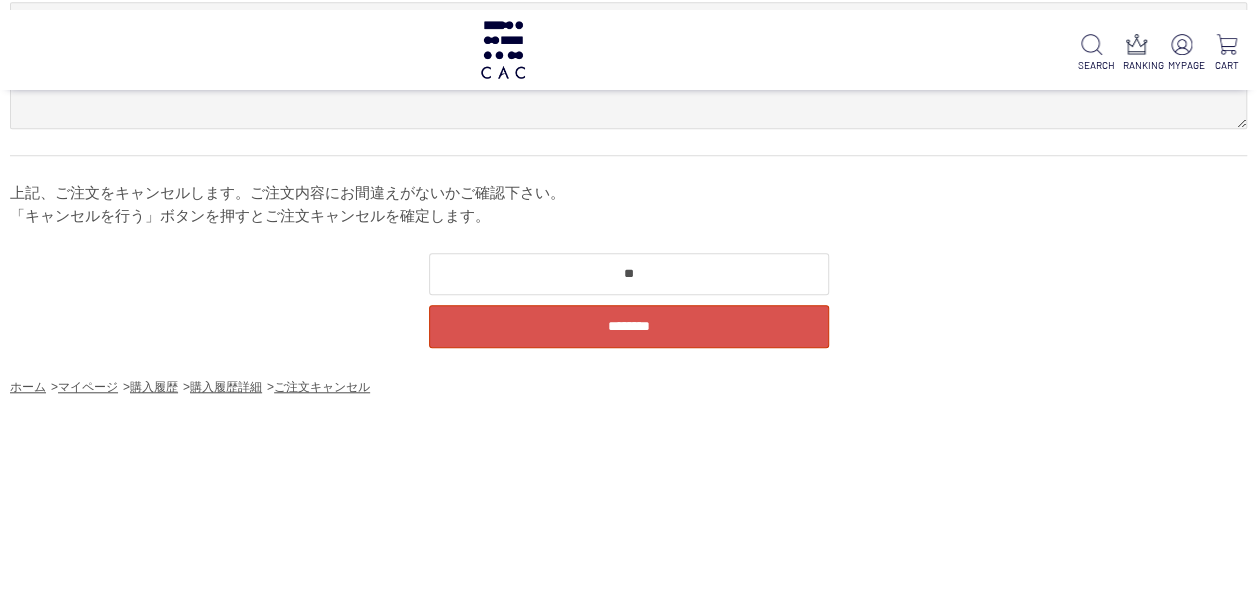 scroll, scrollTop: 724, scrollLeft: 0, axis: vertical 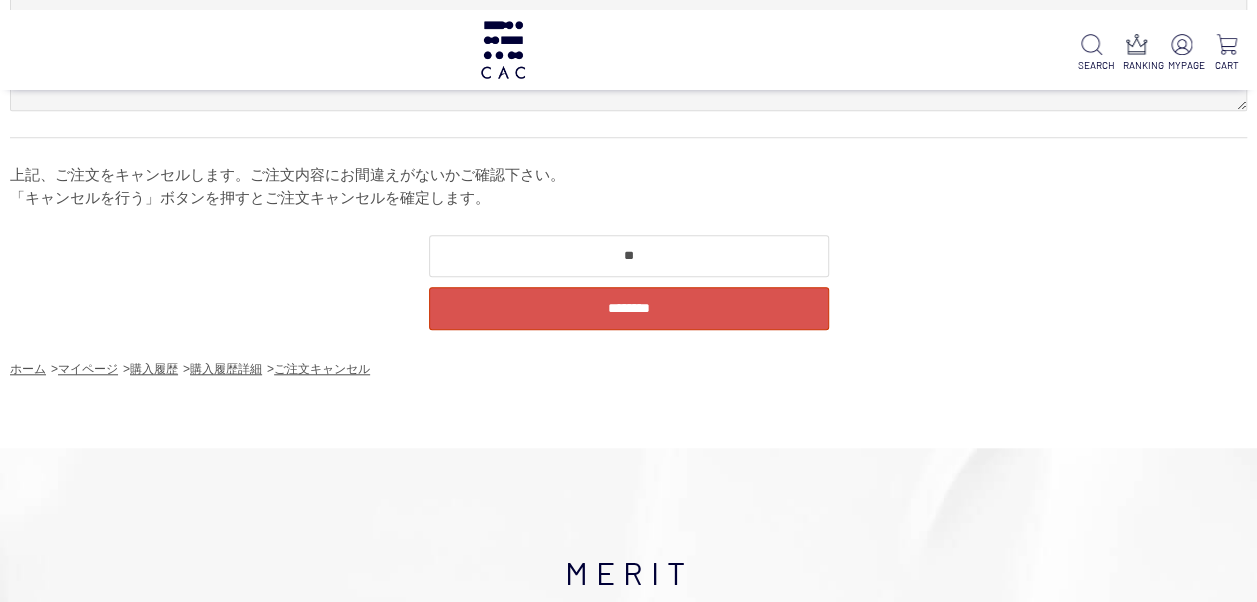 click on "********" at bounding box center [629, 308] 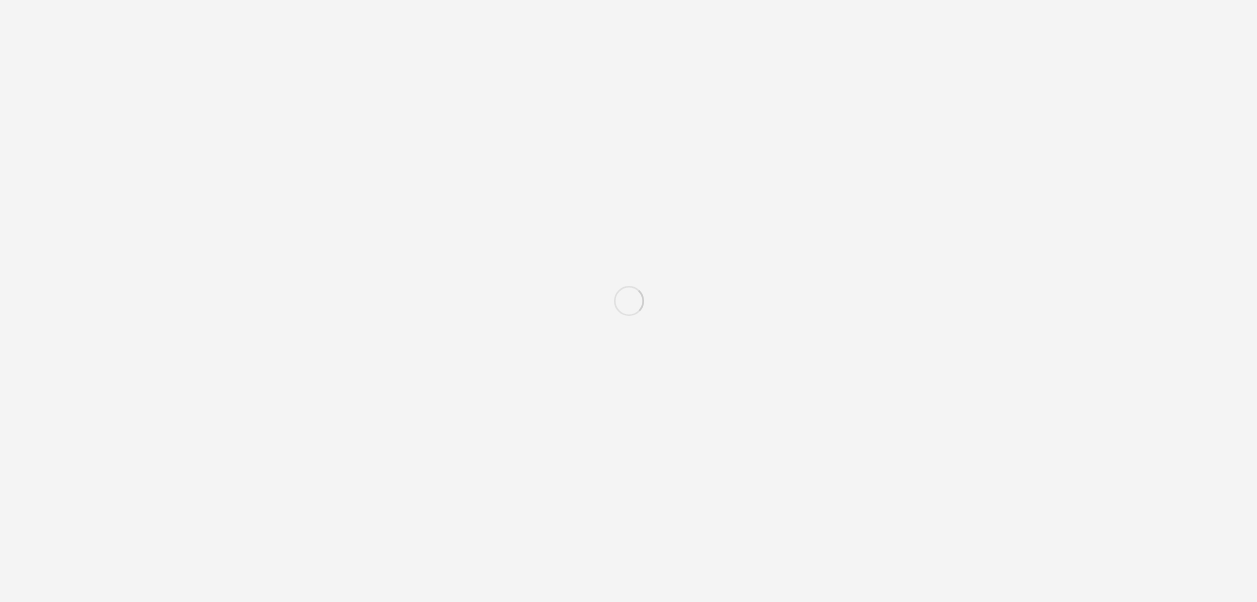 scroll, scrollTop: 0, scrollLeft: 0, axis: both 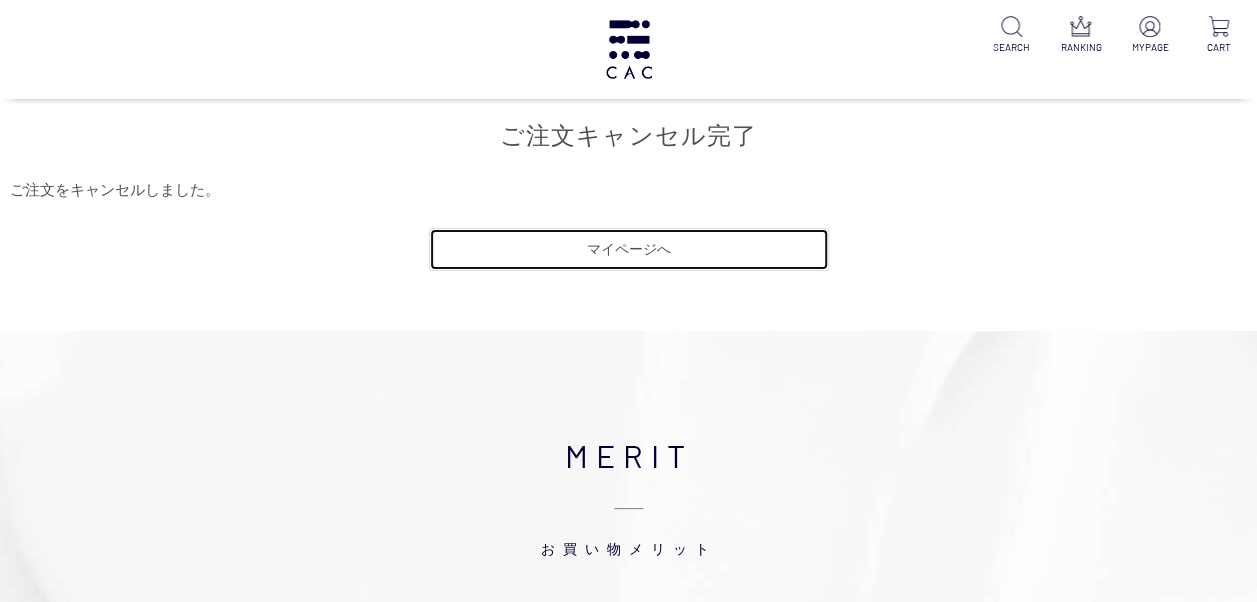 click on "マイページへ" at bounding box center [629, 249] 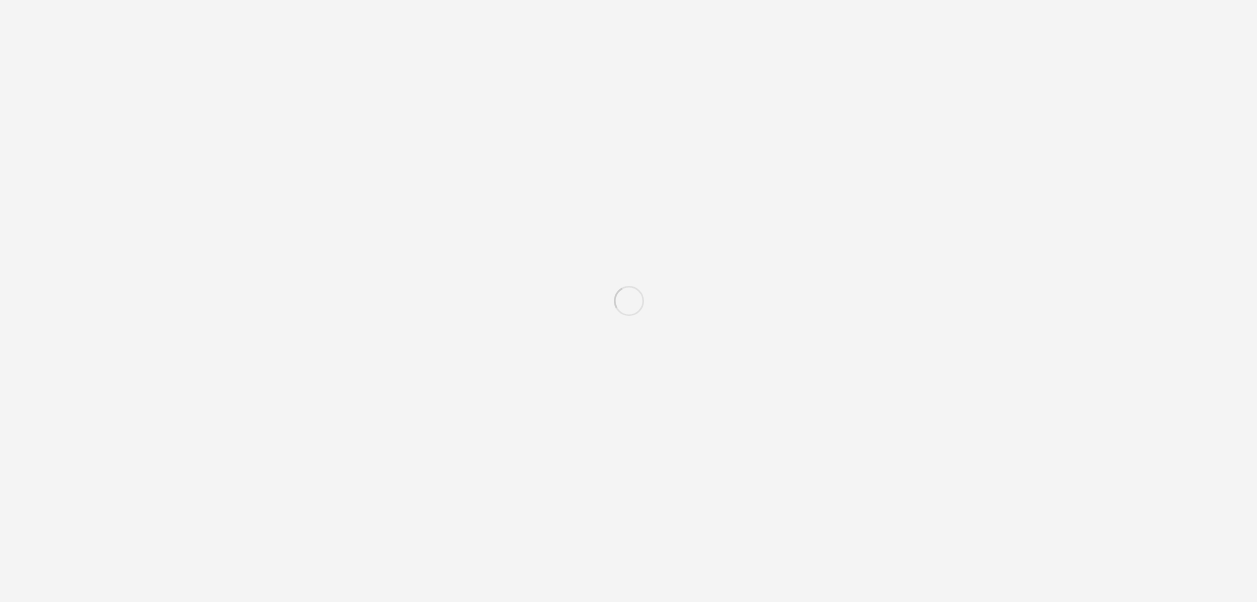 scroll, scrollTop: 0, scrollLeft: 0, axis: both 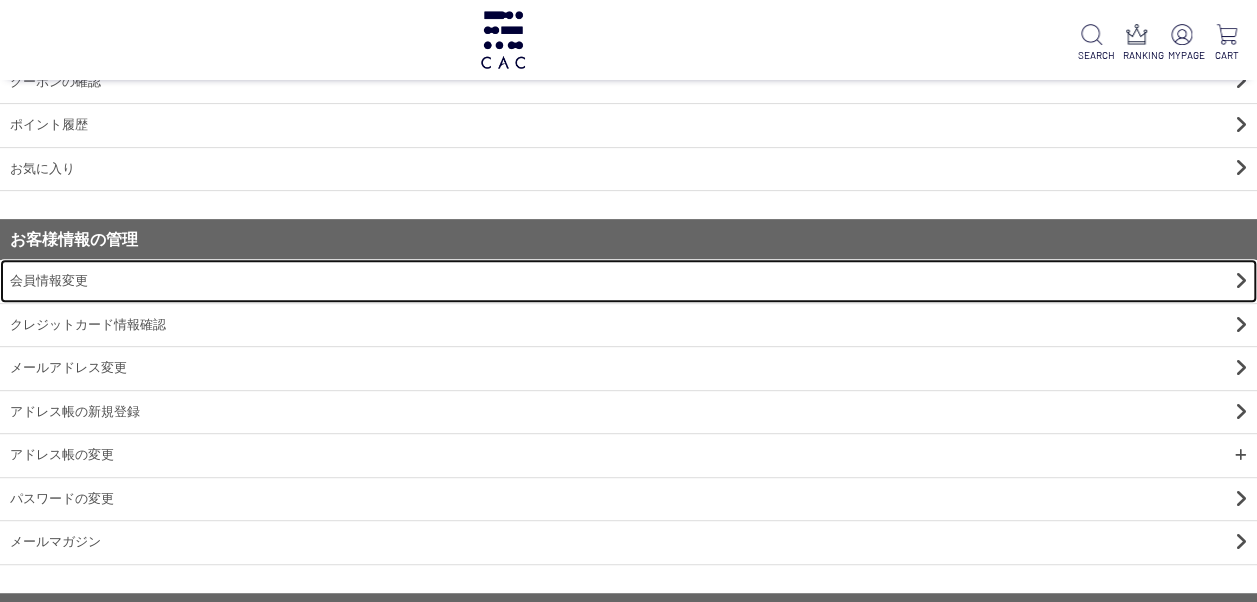 click on "会員情報変更" at bounding box center [628, 281] 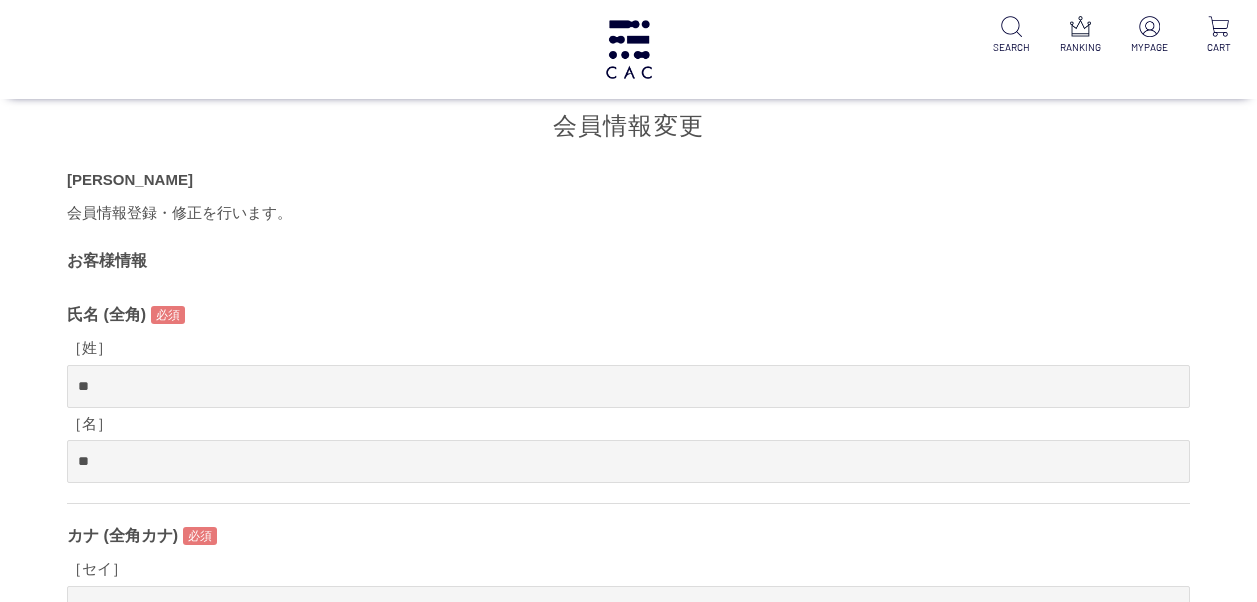 scroll, scrollTop: 0, scrollLeft: 0, axis: both 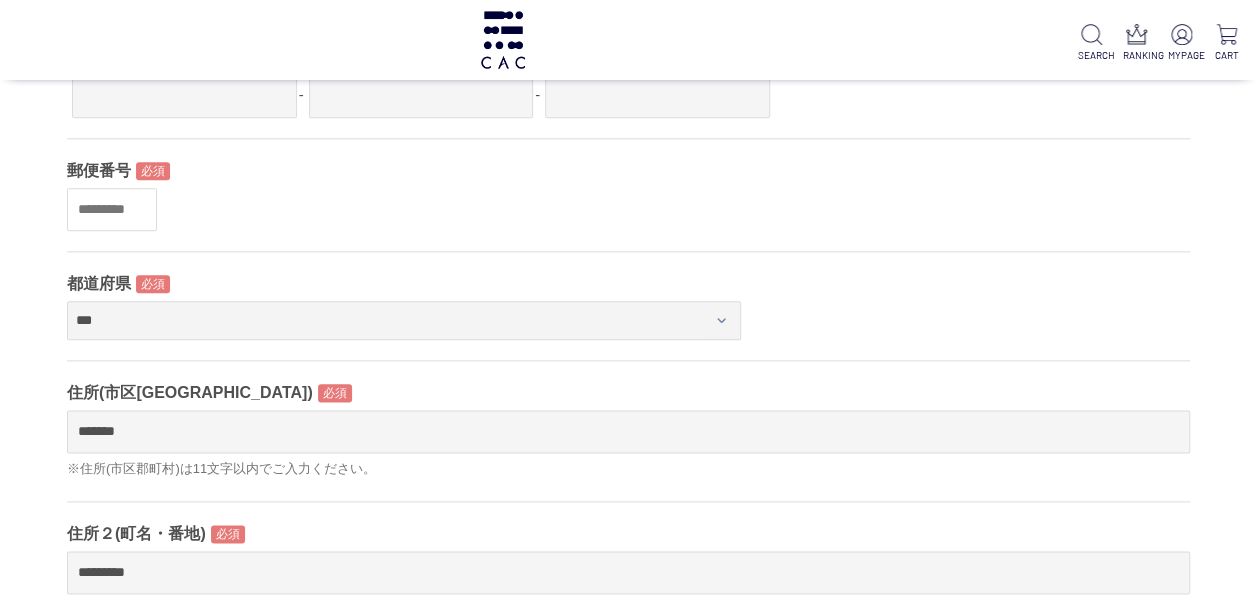 click on "*******" at bounding box center (112, 209) 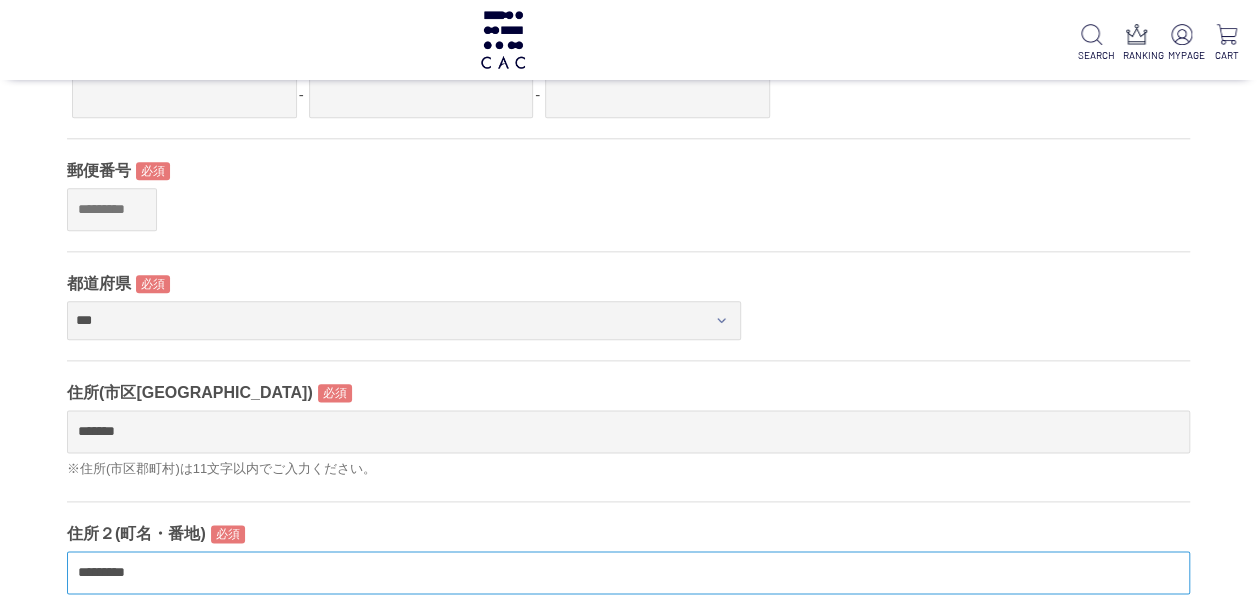 type on "*******" 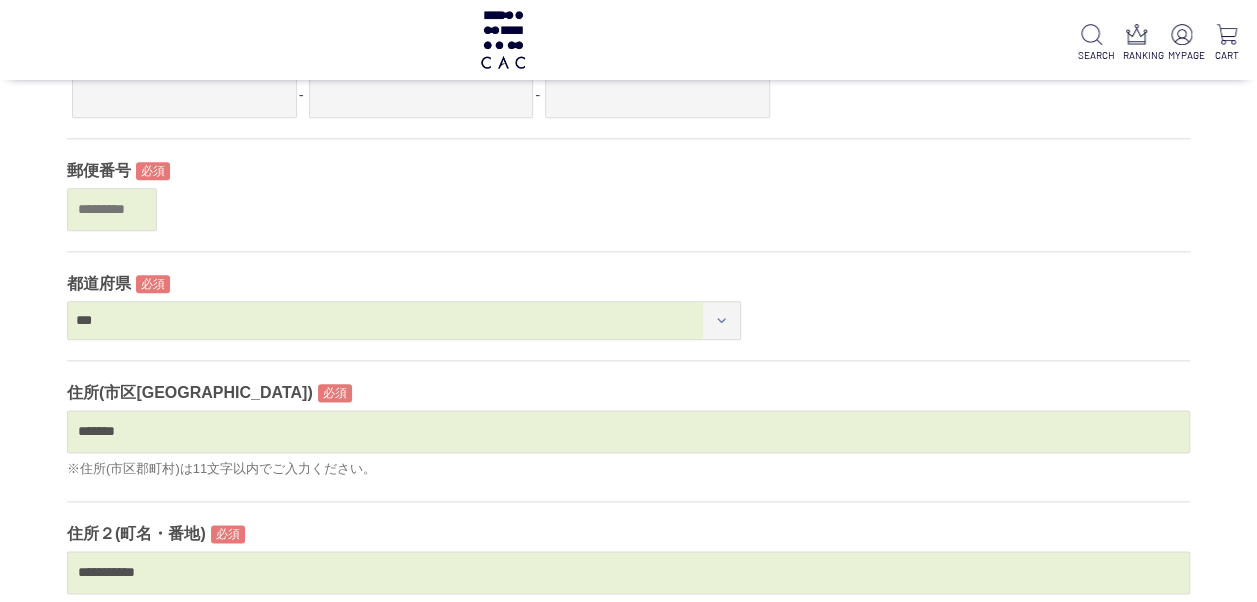 type on "**********" 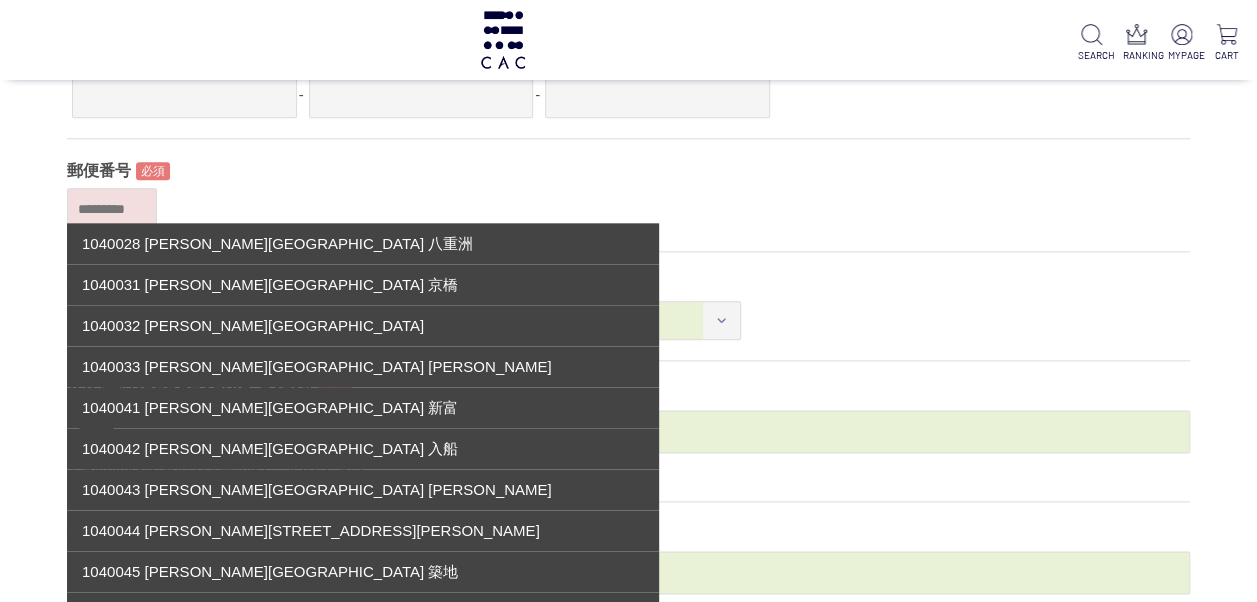 type on "*******" 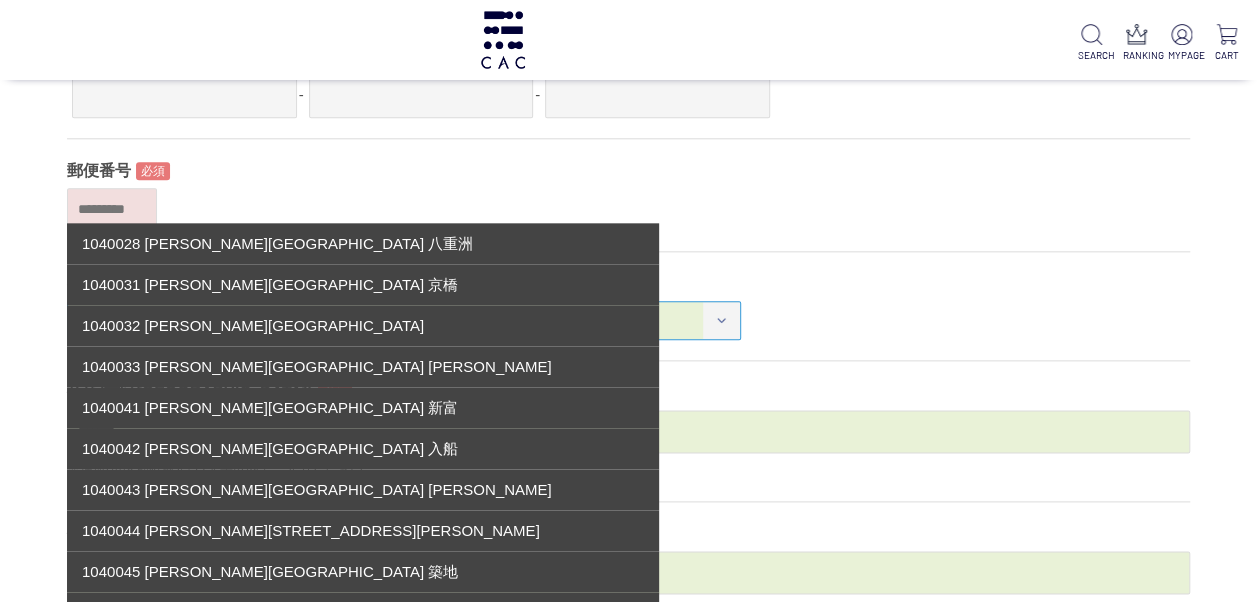 select on "***" 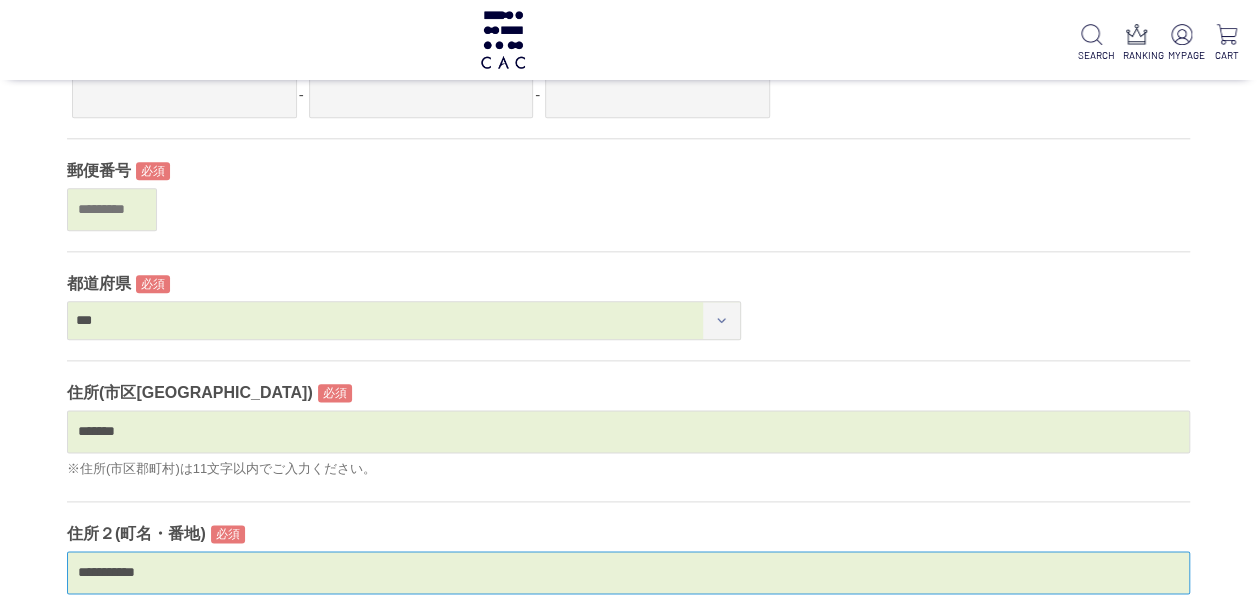 type on "***" 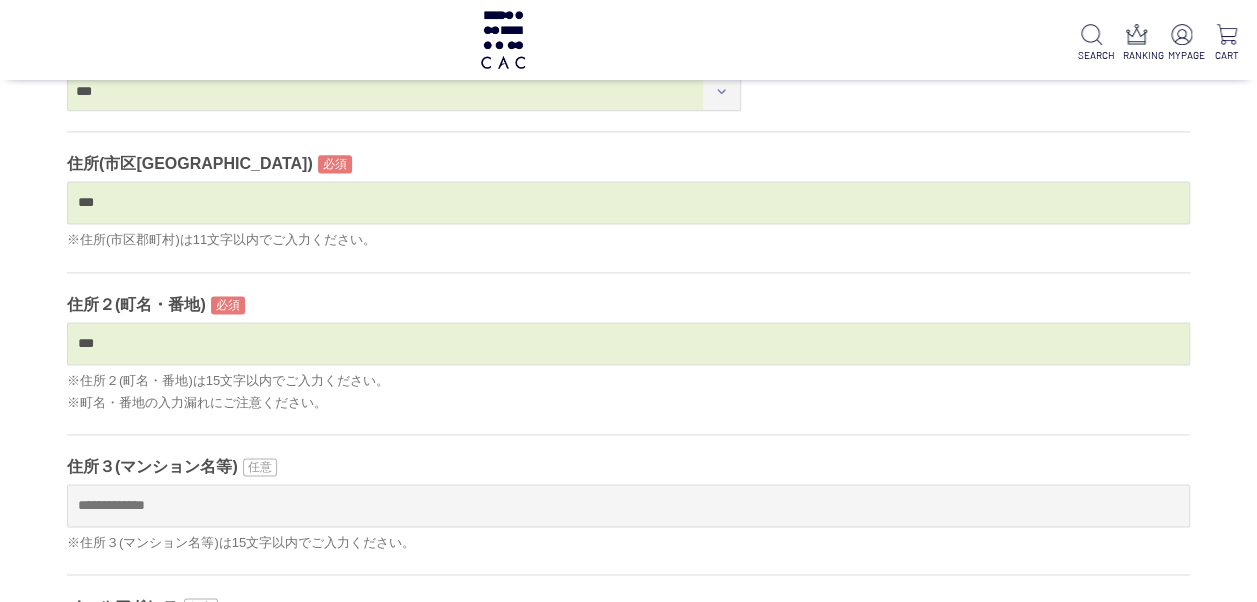 scroll, scrollTop: 1257, scrollLeft: 0, axis: vertical 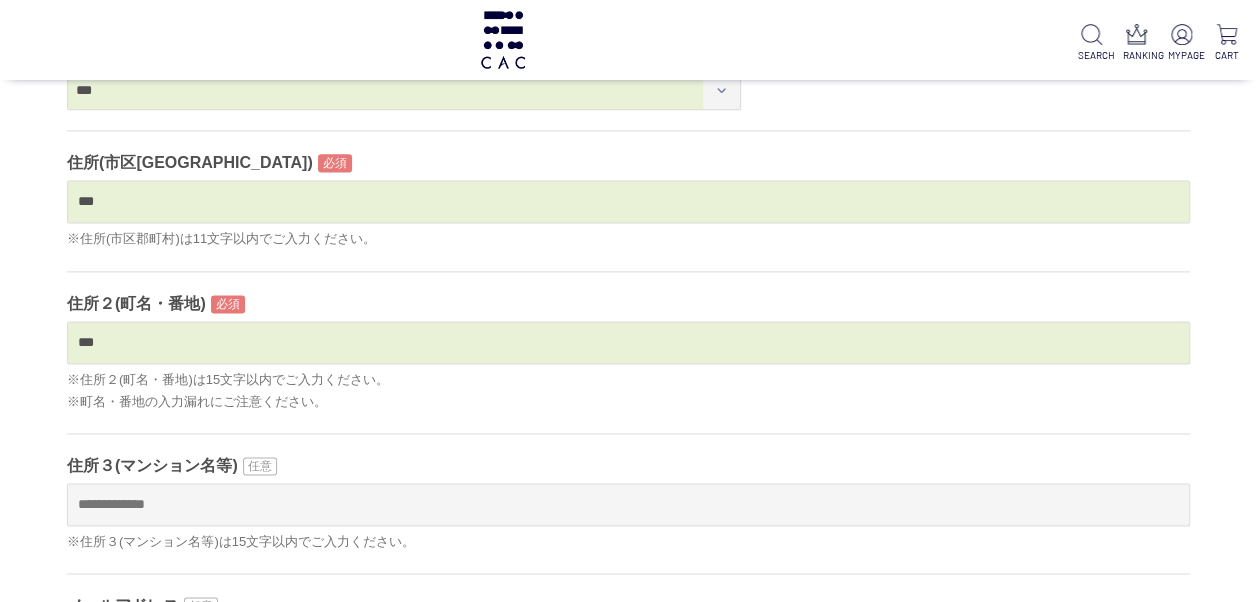 click on "***
※住所２(町名・番地)は15文字以内でご入力ください。 ※町名・番地の入力漏れにご注意ください。" at bounding box center (628, 367) 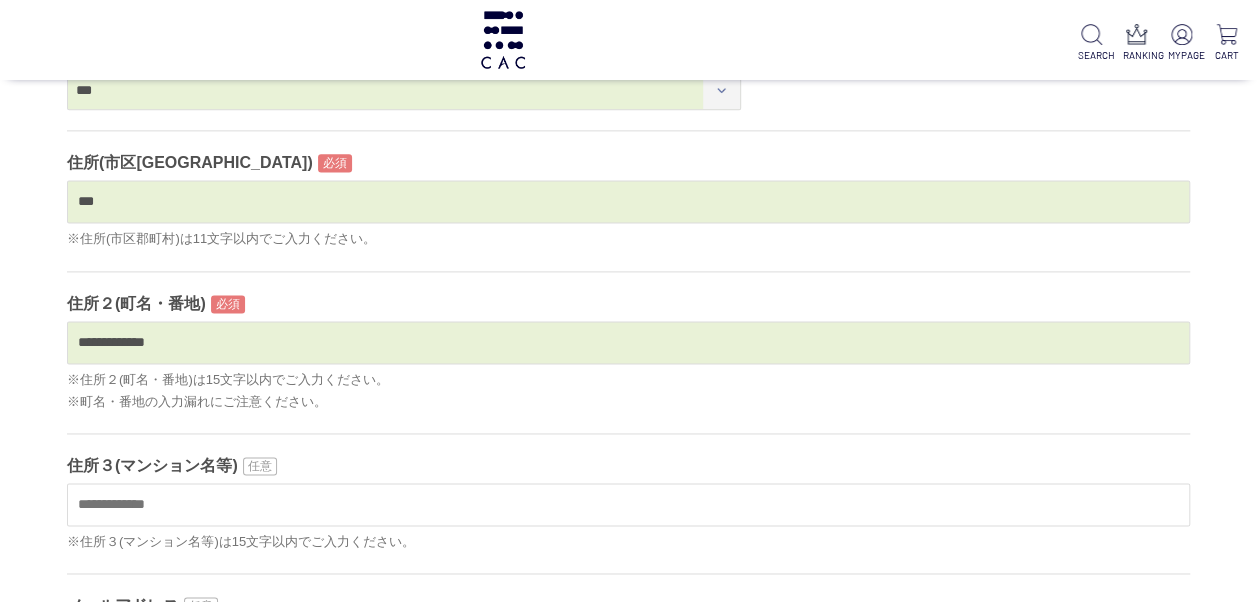 click at bounding box center [628, 504] 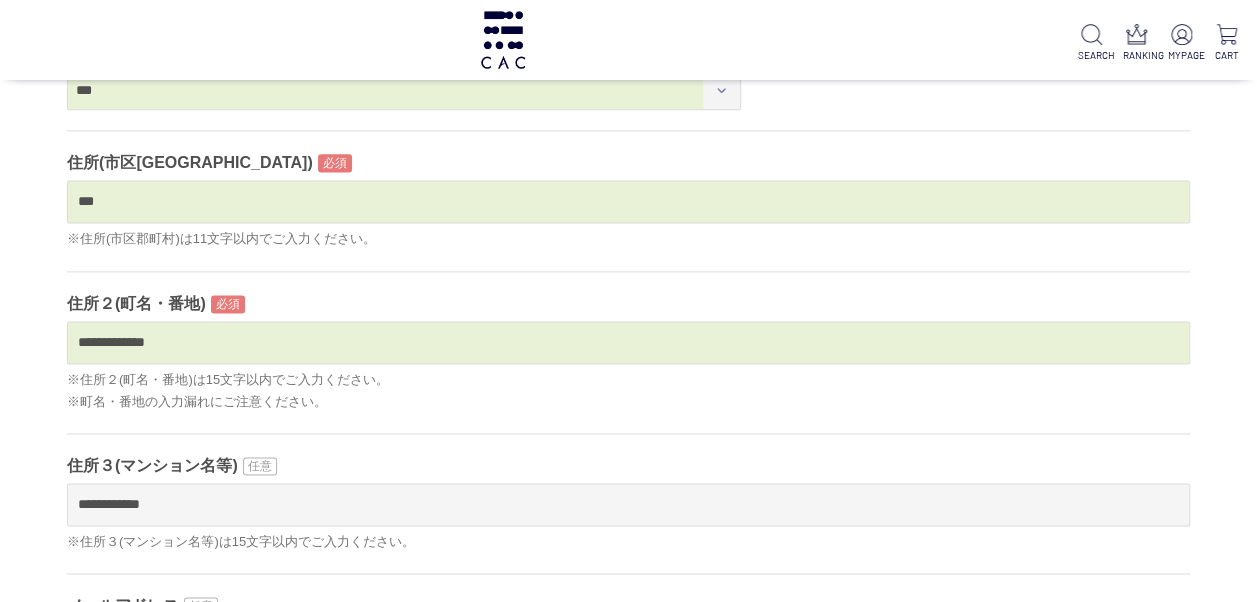 click on "会員情報変更
井川 桂太 様
会員情報登録・修正を行います。
お客様情報
*****
氏名 (全角)
［姓］
**
［名］
**
カナ (全角カナ)
［セイ］
***
［メイ］
***
性別
** ** *****
生年月日
1984年 7月 14日
電話番号
***  -
****  -
****
**" at bounding box center [628, -21] 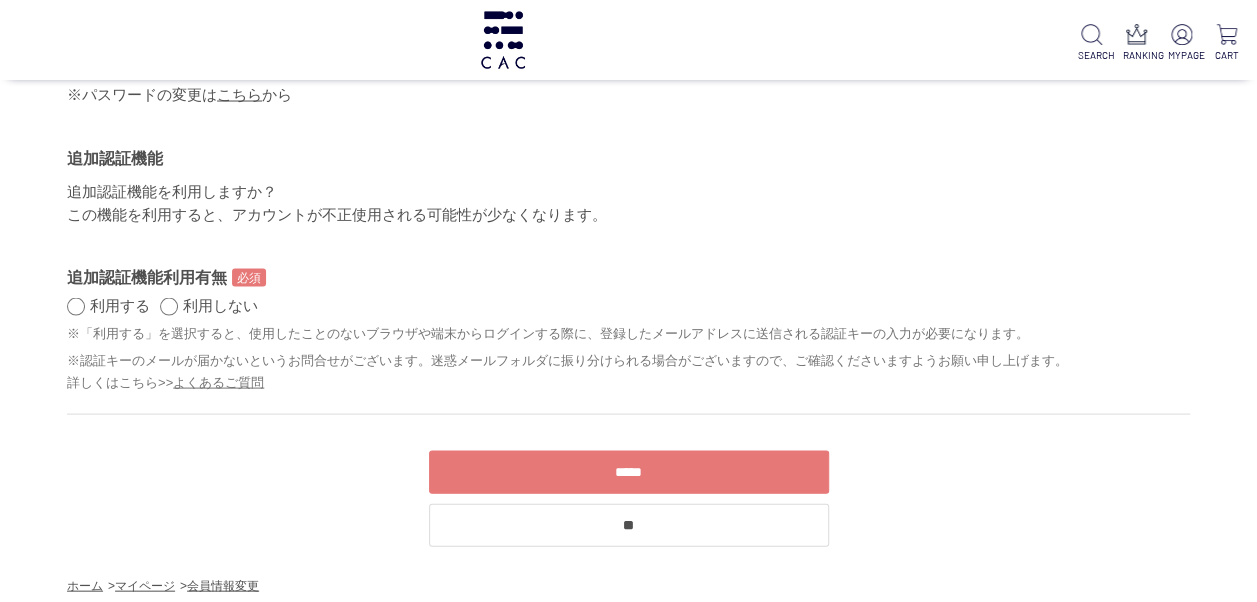 scroll, scrollTop: 1885, scrollLeft: 0, axis: vertical 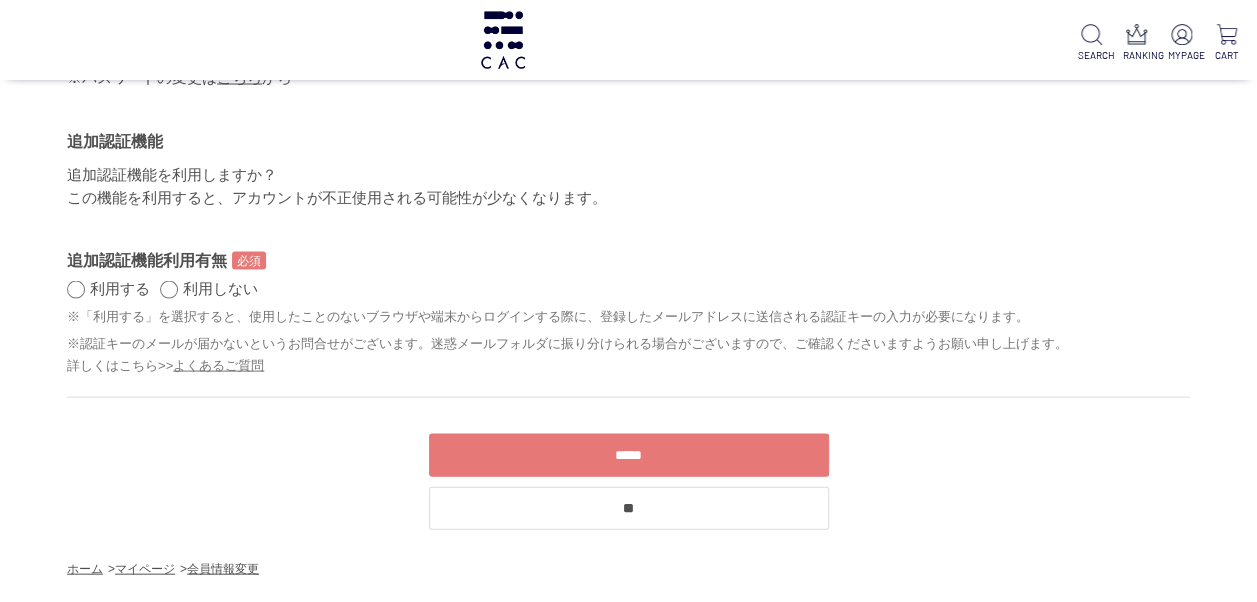 click on "*****" at bounding box center (629, 455) 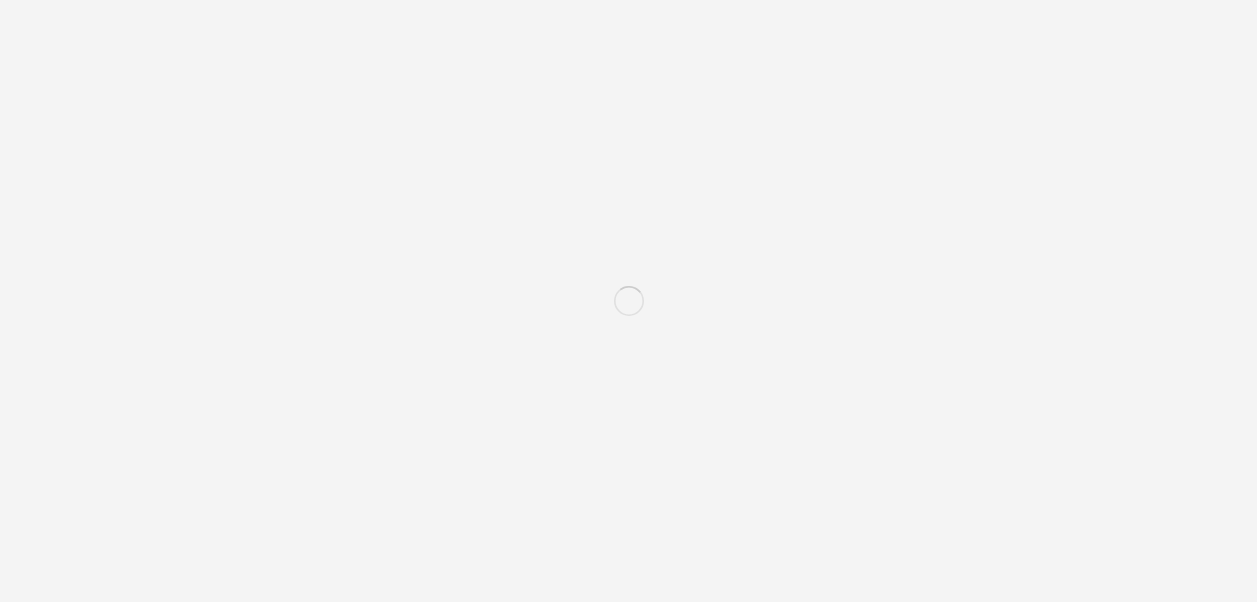 scroll, scrollTop: 0, scrollLeft: 0, axis: both 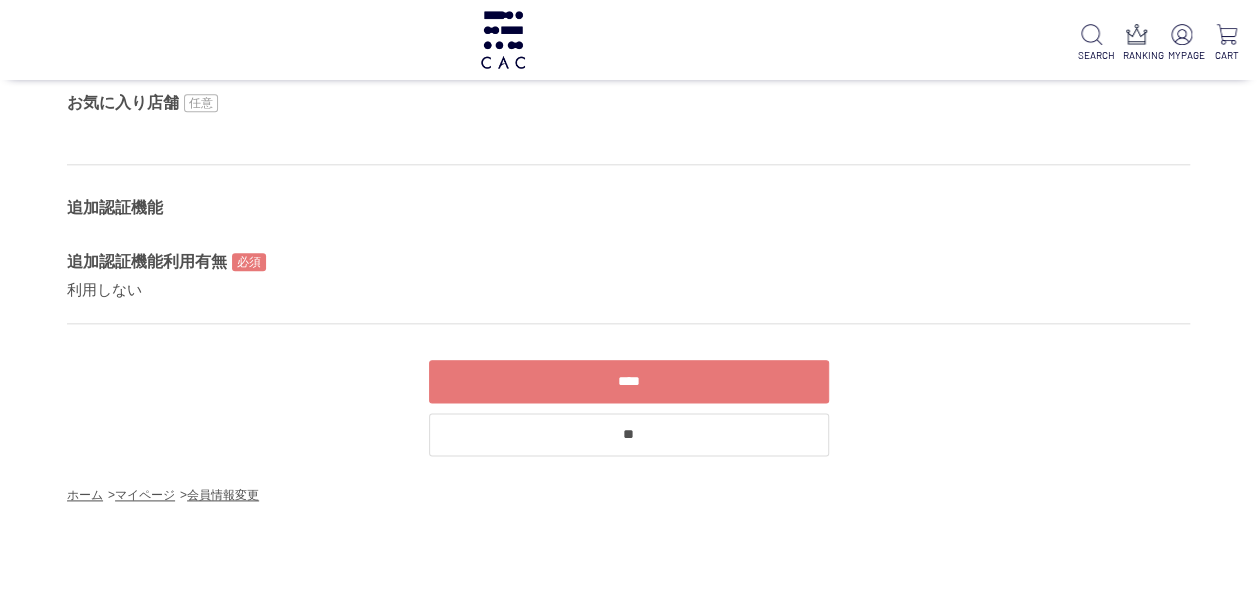 click on "****" at bounding box center (629, 381) 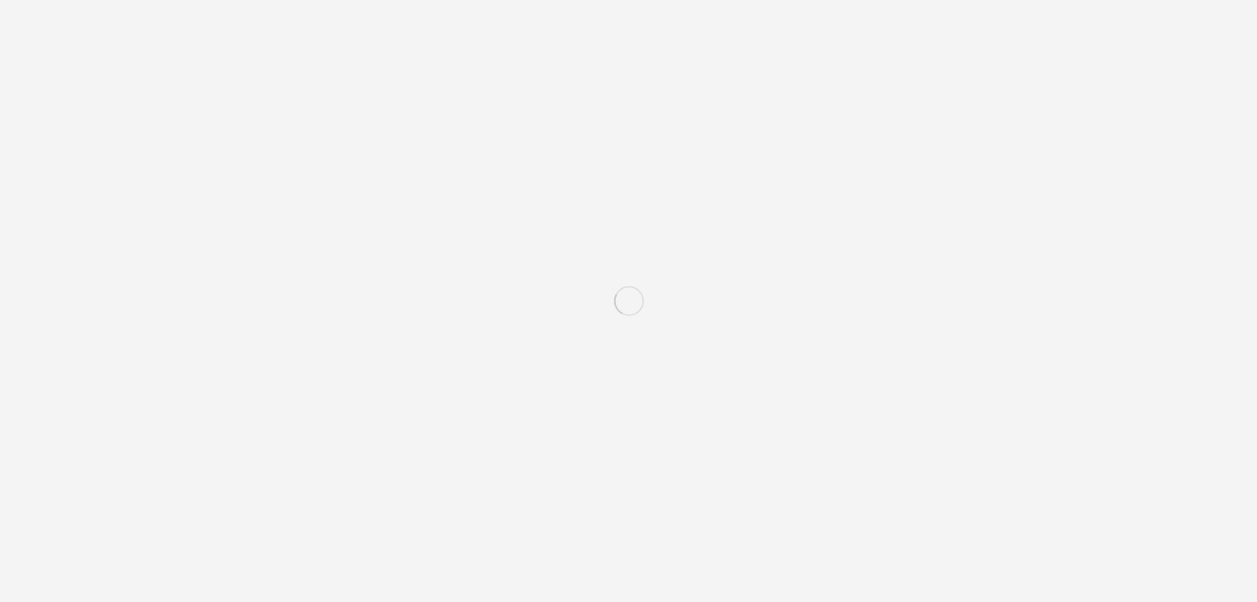 scroll, scrollTop: 0, scrollLeft: 0, axis: both 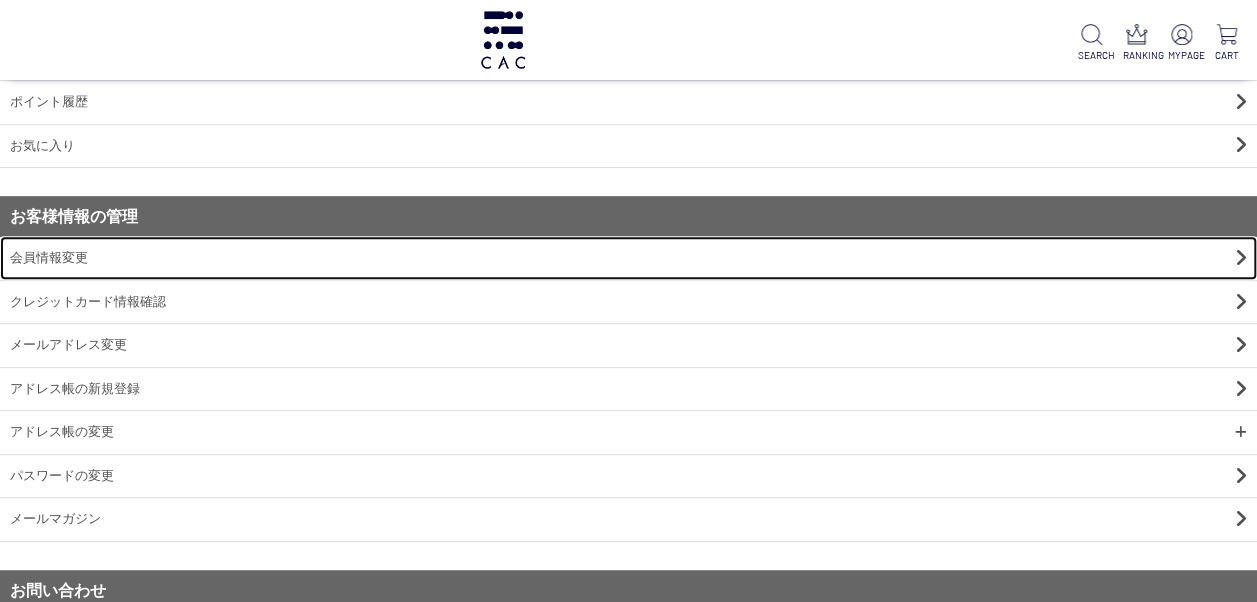 click on "会員情報変更" at bounding box center [628, 258] 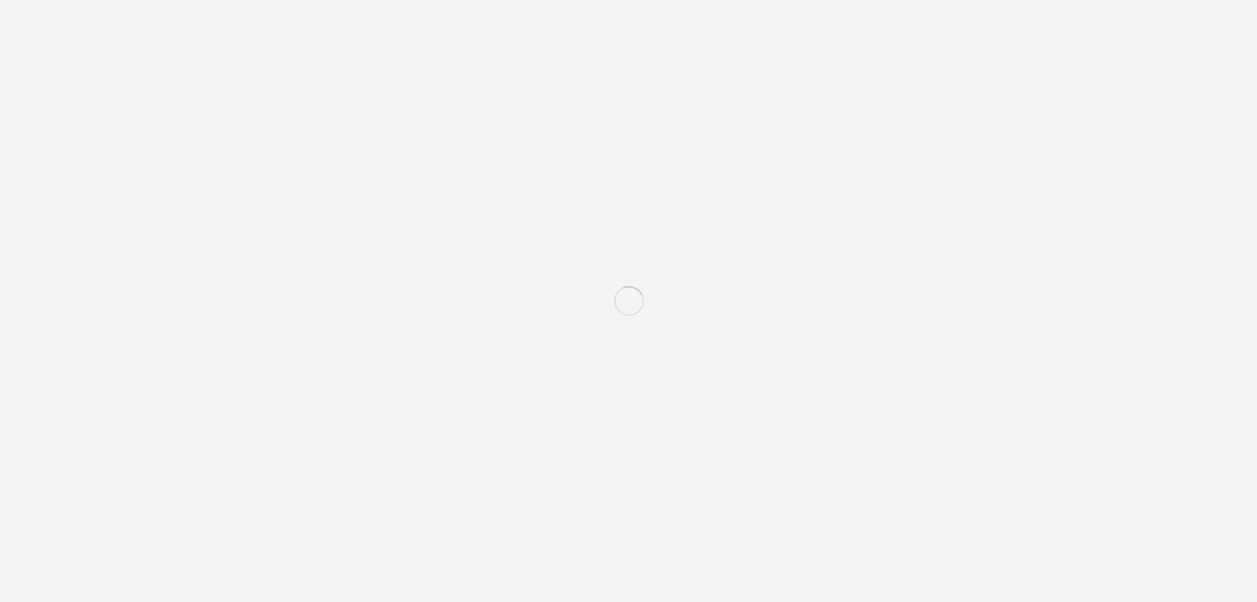 scroll, scrollTop: 0, scrollLeft: 0, axis: both 